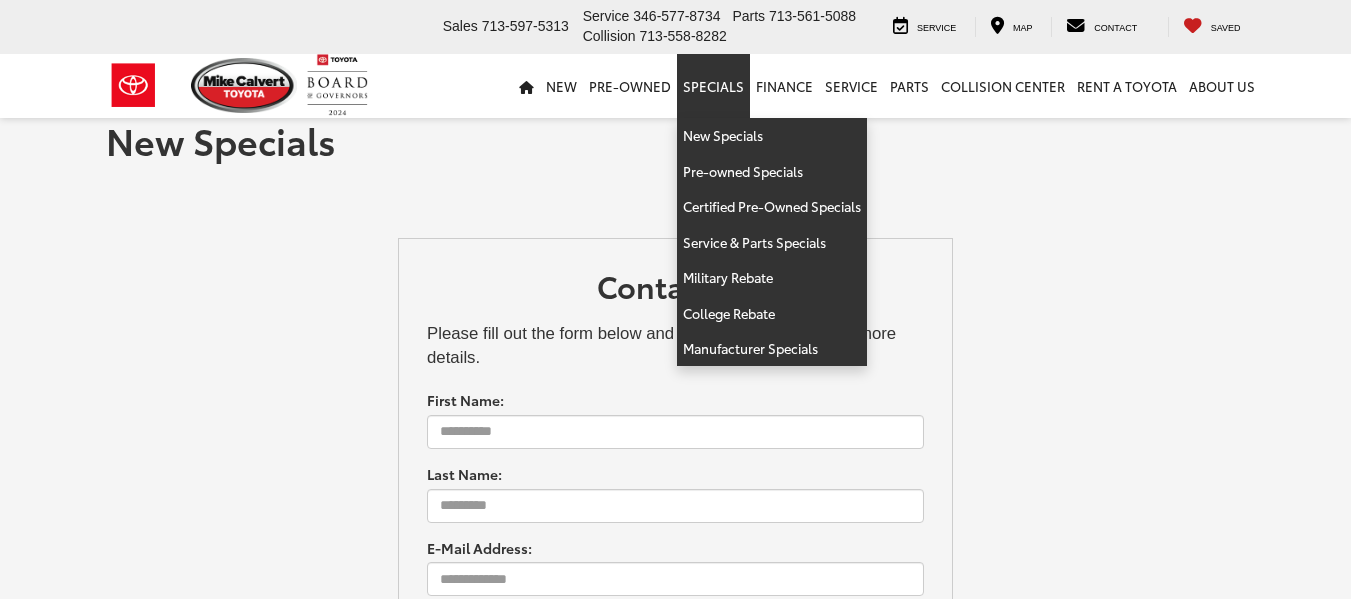 scroll, scrollTop: 0, scrollLeft: 0, axis: both 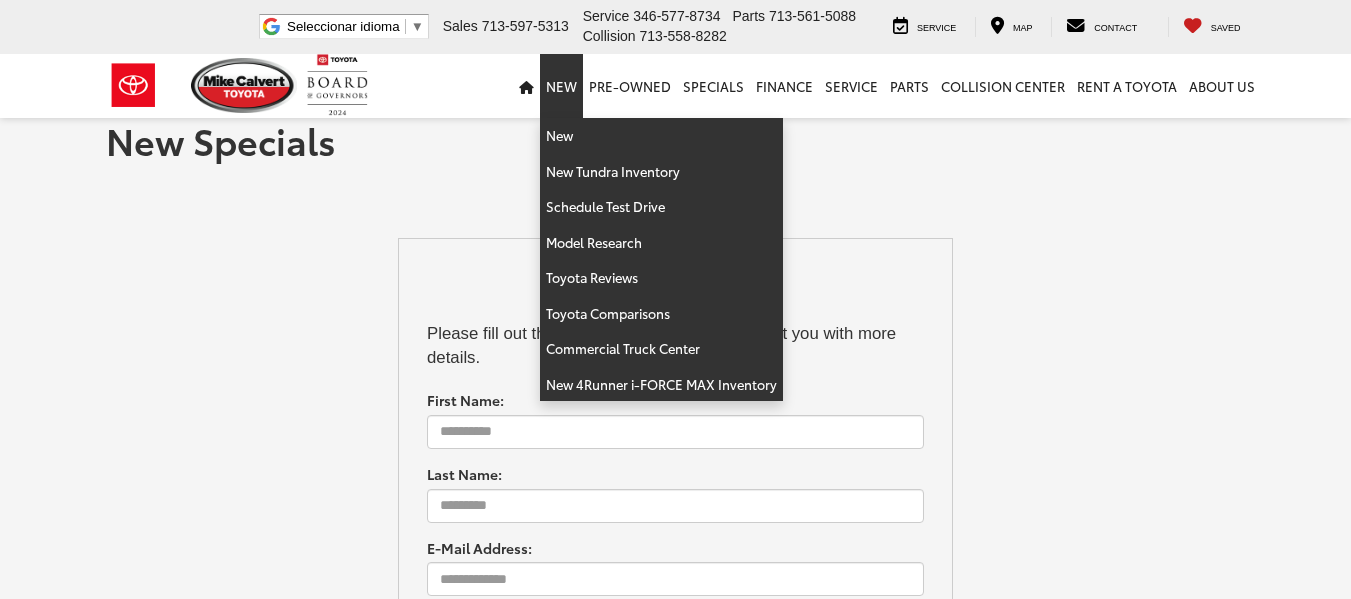 click on "New" at bounding box center [561, 86] 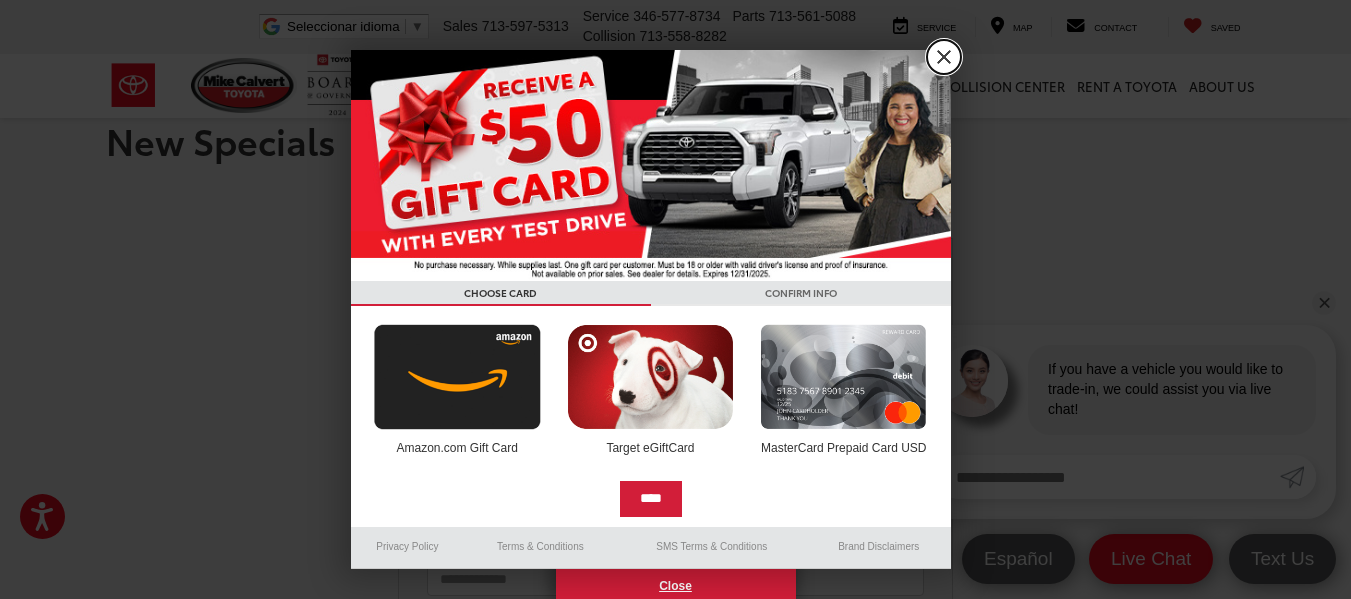 click on "X" at bounding box center [944, 57] 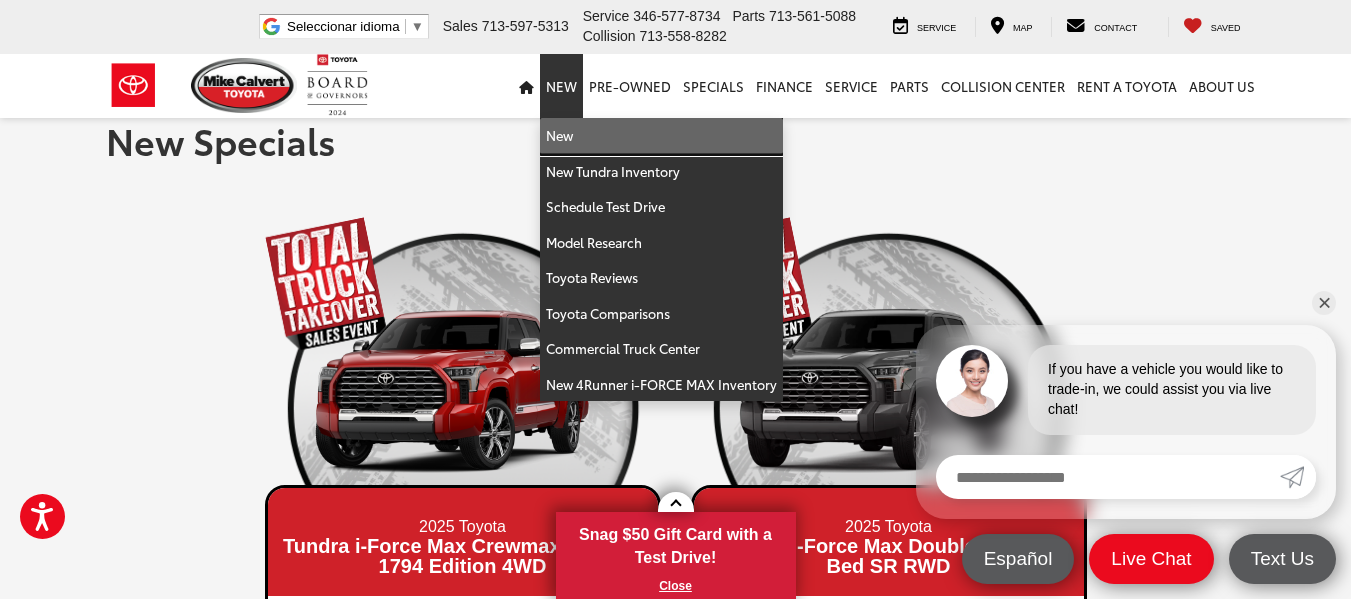 click on "New" at bounding box center [661, 136] 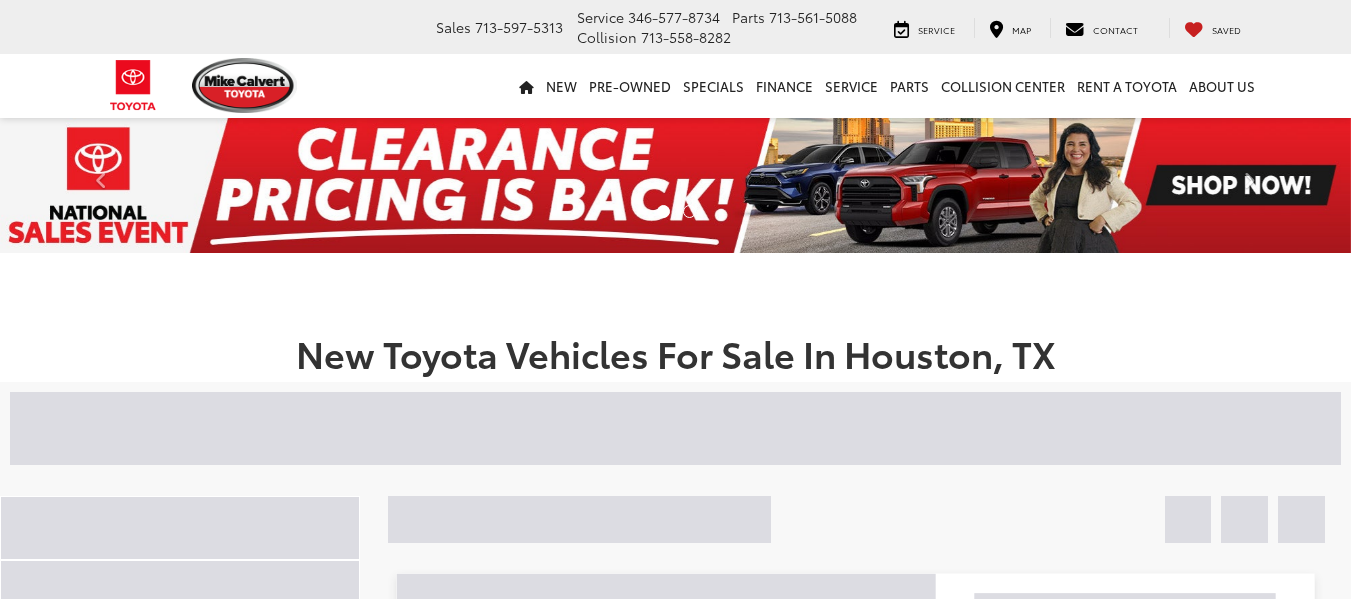scroll, scrollTop: 0, scrollLeft: 0, axis: both 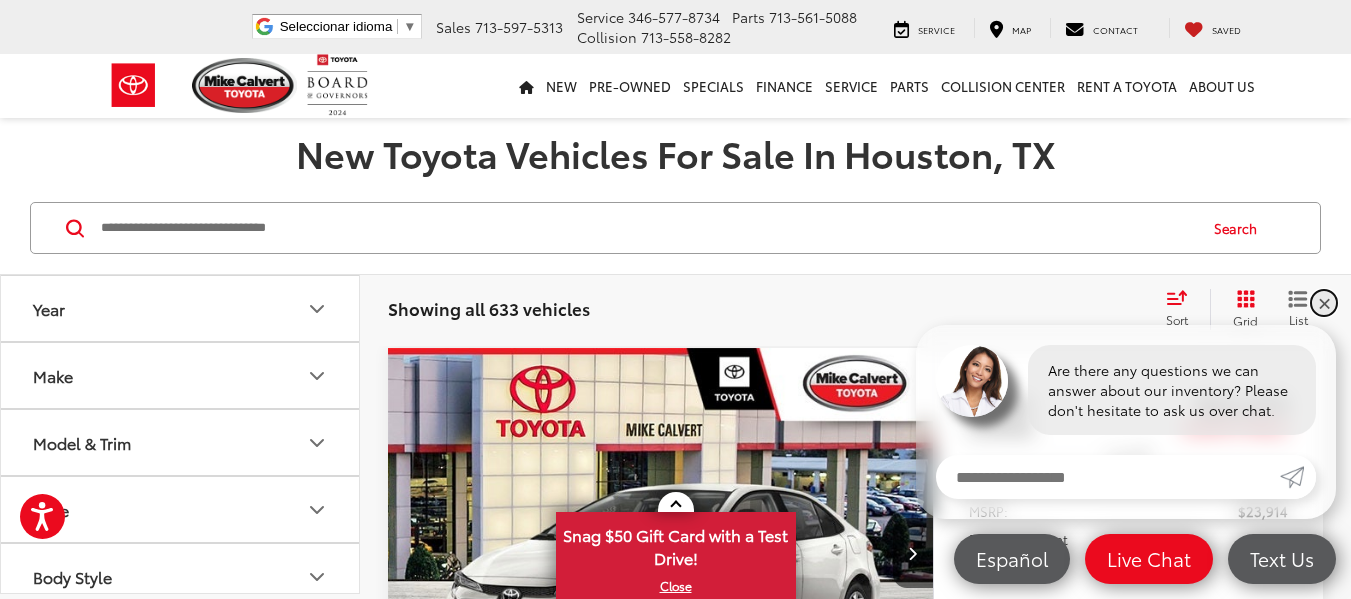 click on "✕" at bounding box center (1324, 303) 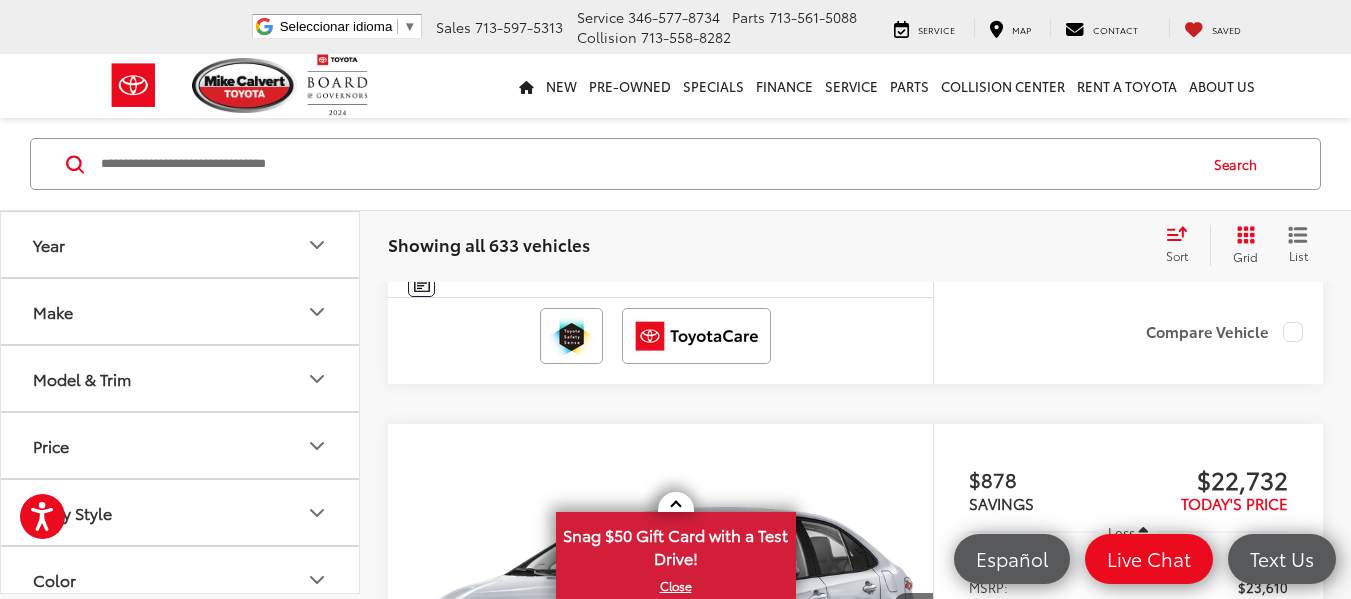 scroll, scrollTop: 2300, scrollLeft: 0, axis: vertical 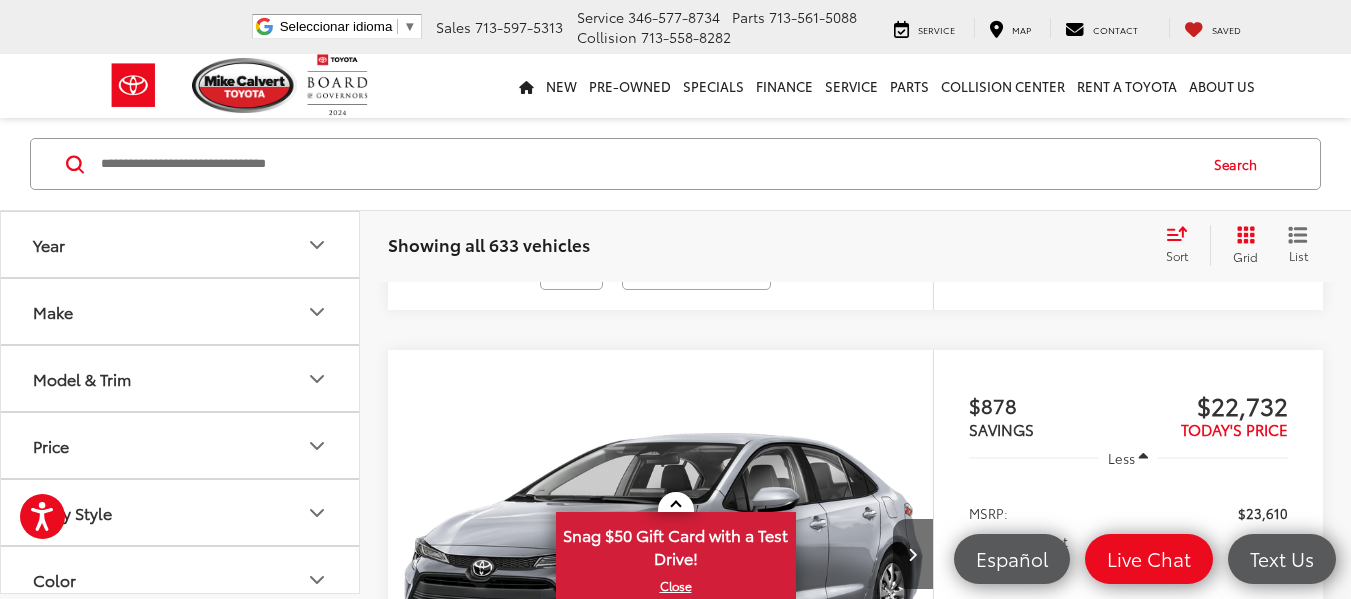 click 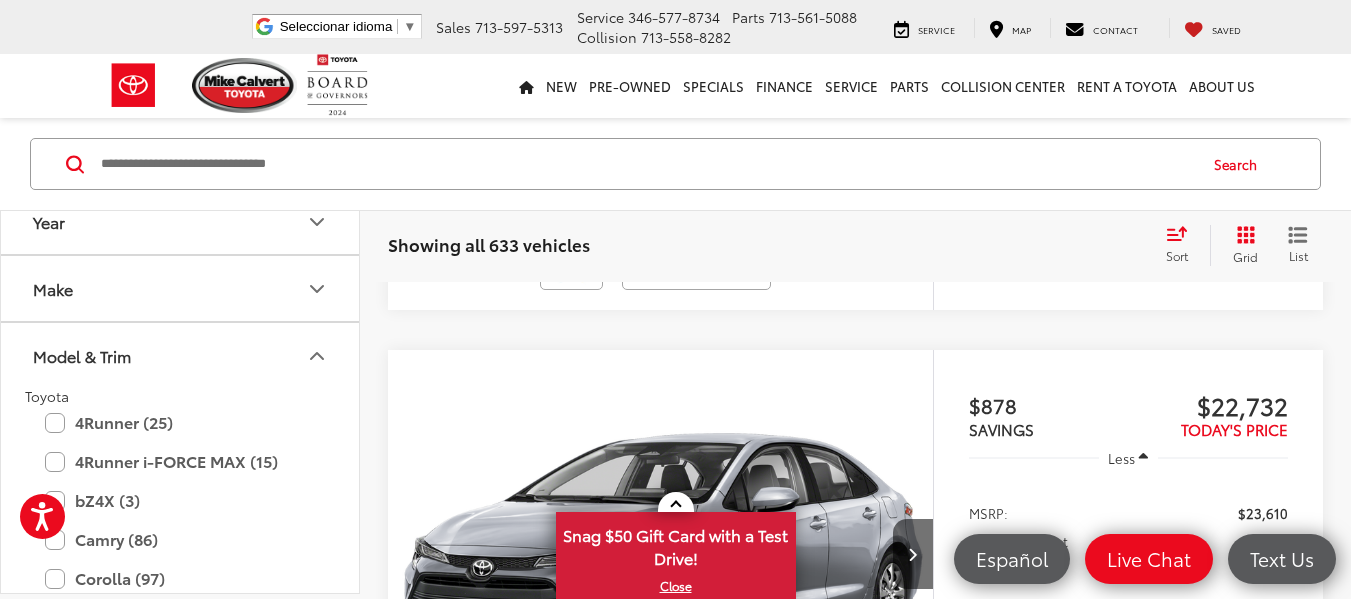 scroll, scrollTop: 0, scrollLeft: 0, axis: both 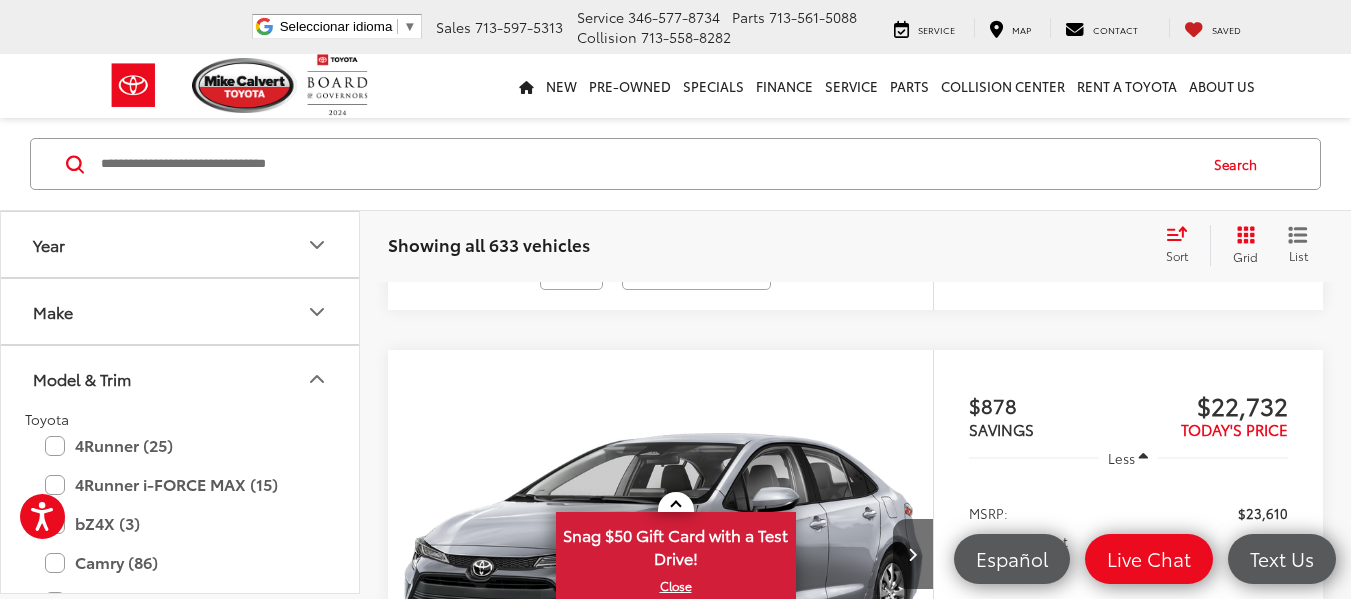 click on "Year" at bounding box center (181, 244) 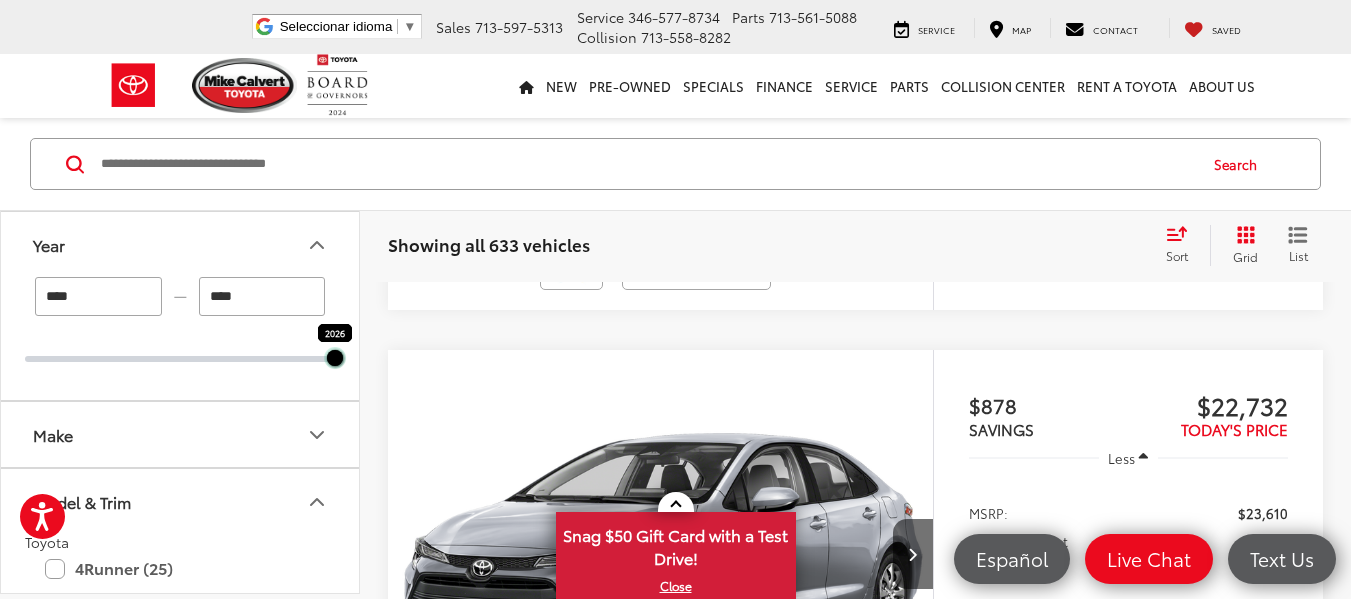 drag, startPoint x: 32, startPoint y: 350, endPoint x: 311, endPoint y: 382, distance: 280.82913 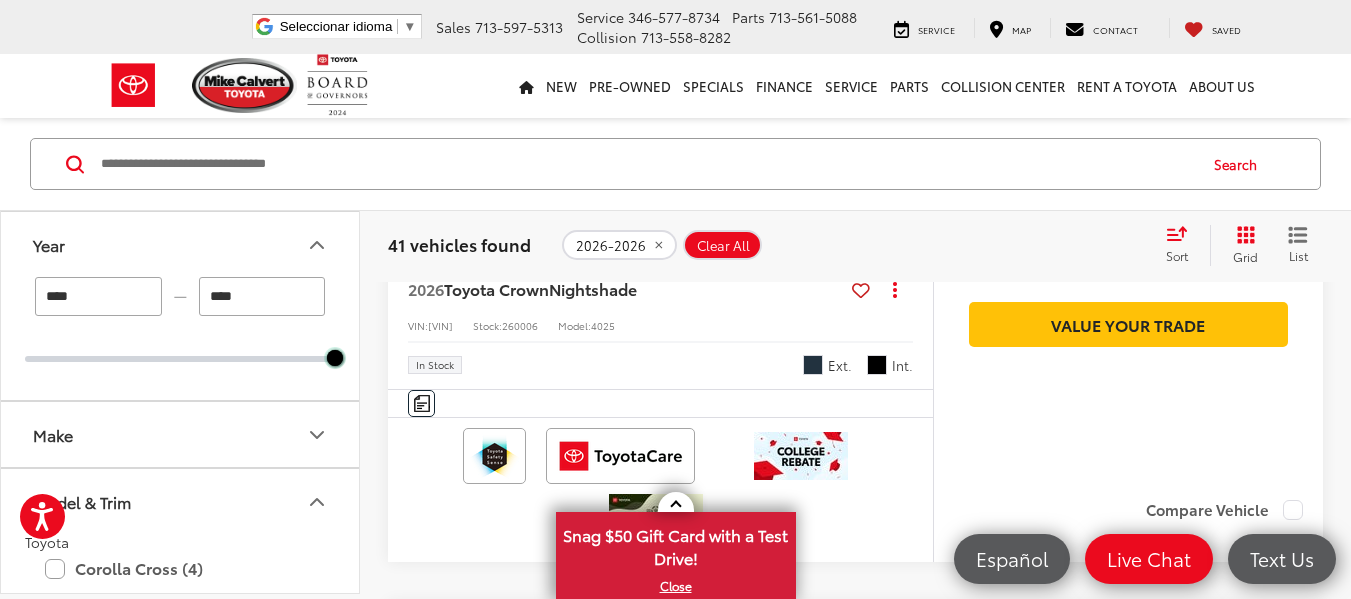 scroll, scrollTop: 1264, scrollLeft: 0, axis: vertical 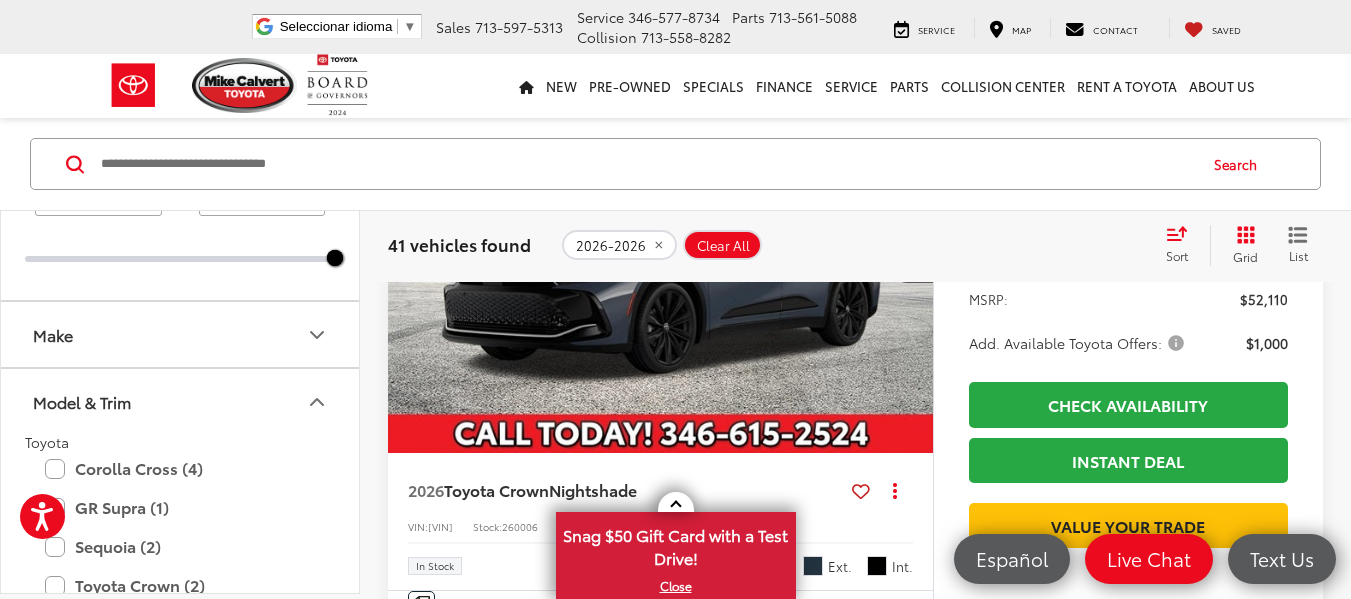 click on "Make" at bounding box center [181, 334] 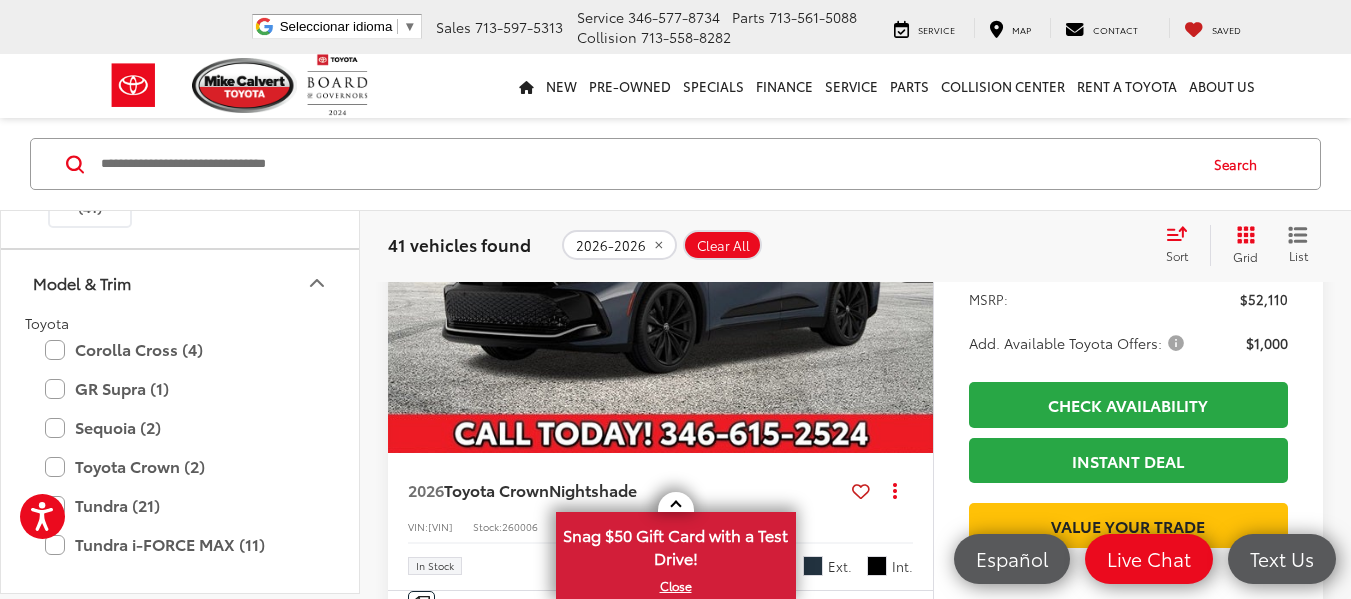 scroll, scrollTop: 0, scrollLeft: 0, axis: both 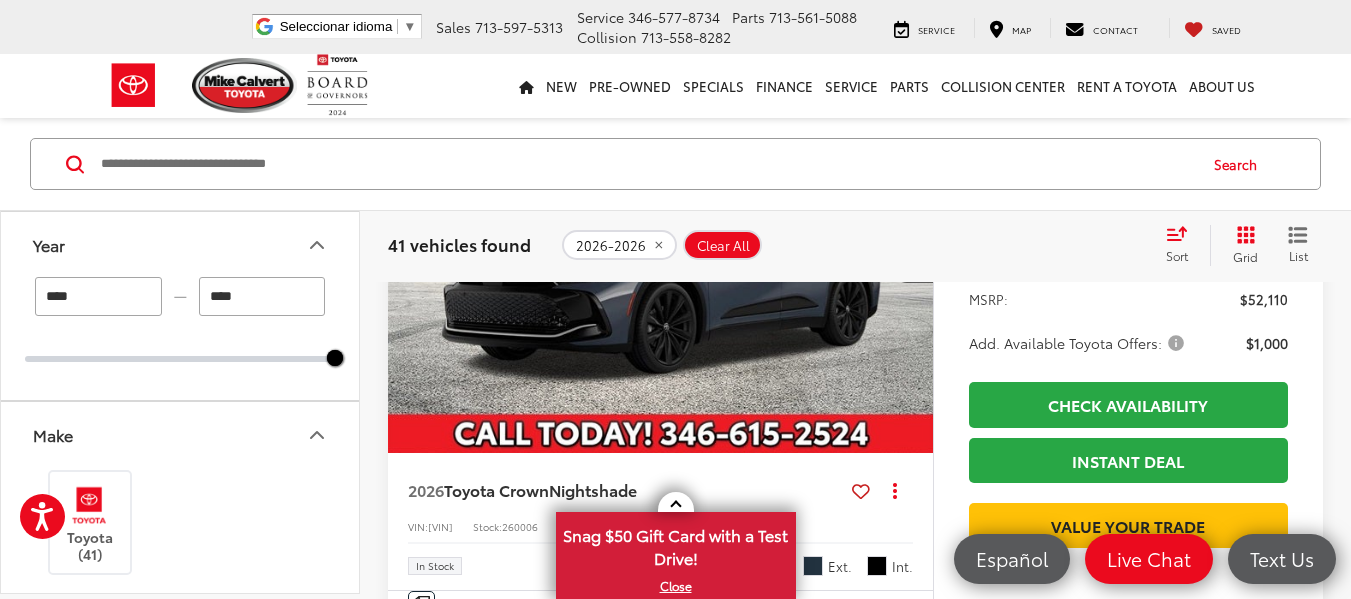 click on "****" at bounding box center [98, 296] 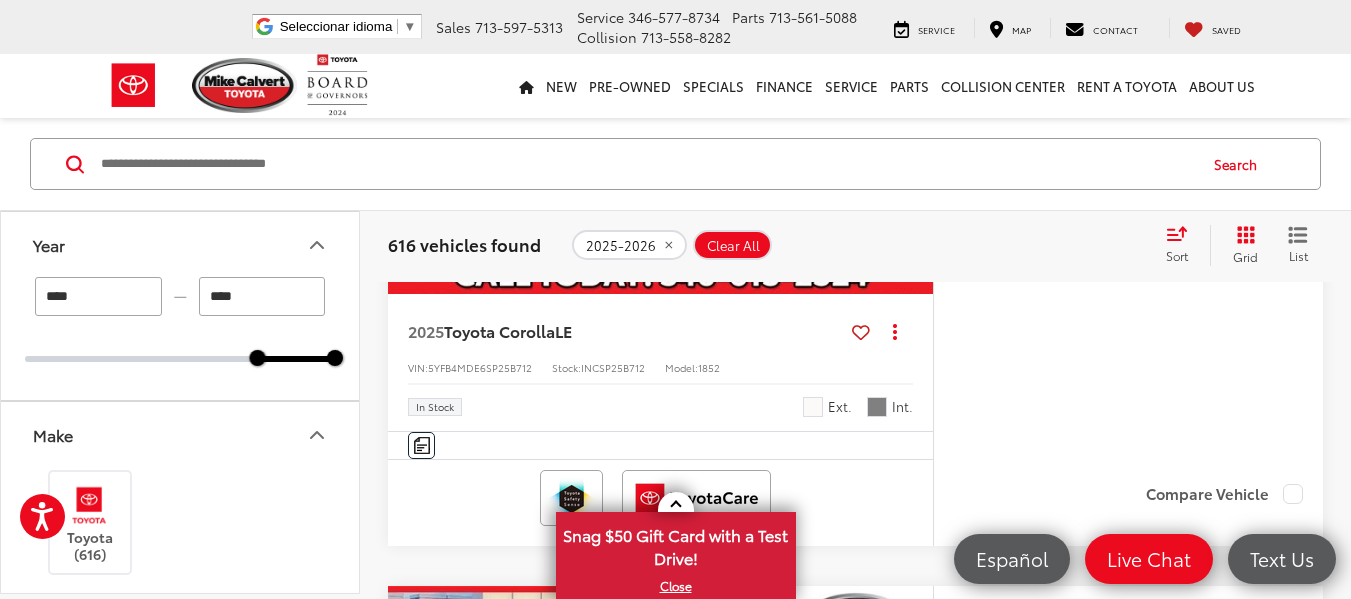scroll, scrollTop: 1664, scrollLeft: 0, axis: vertical 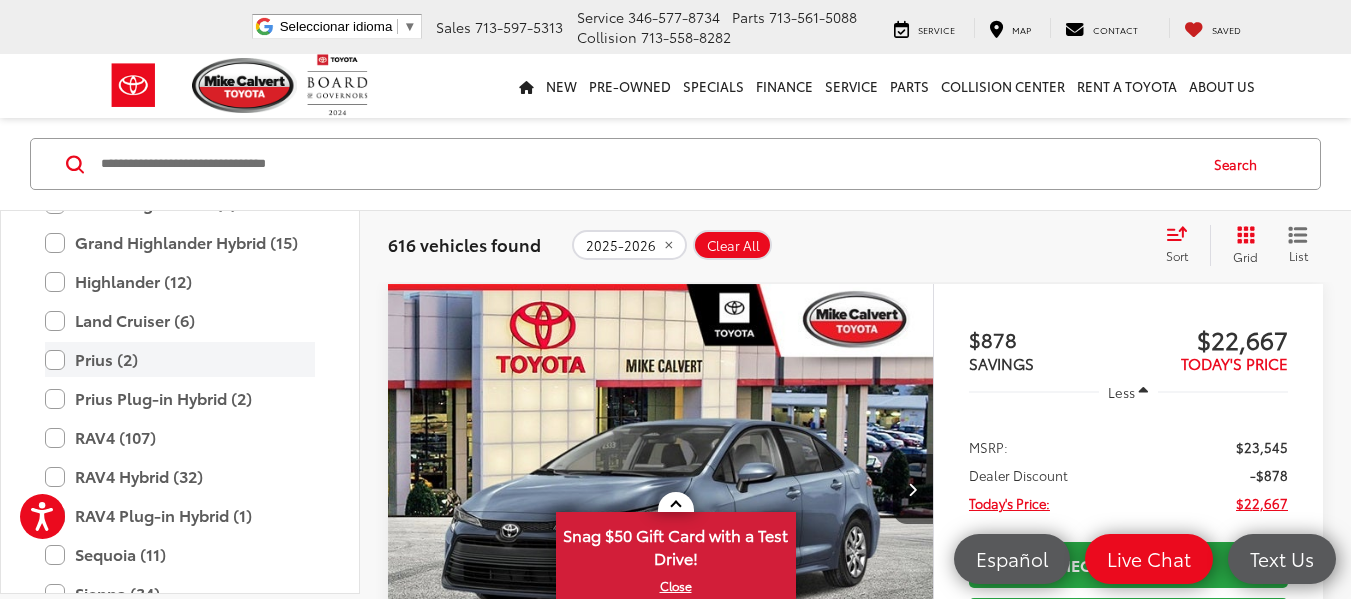click on "Prius (2)" at bounding box center [180, 359] 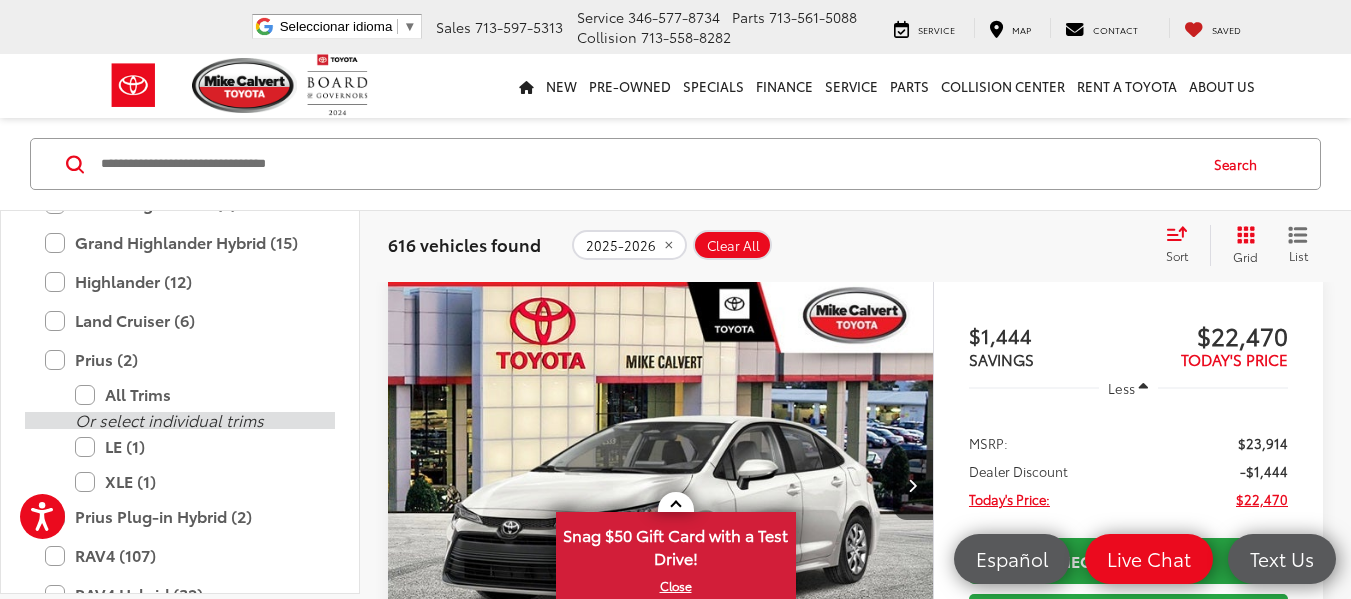 scroll, scrollTop: 264, scrollLeft: 0, axis: vertical 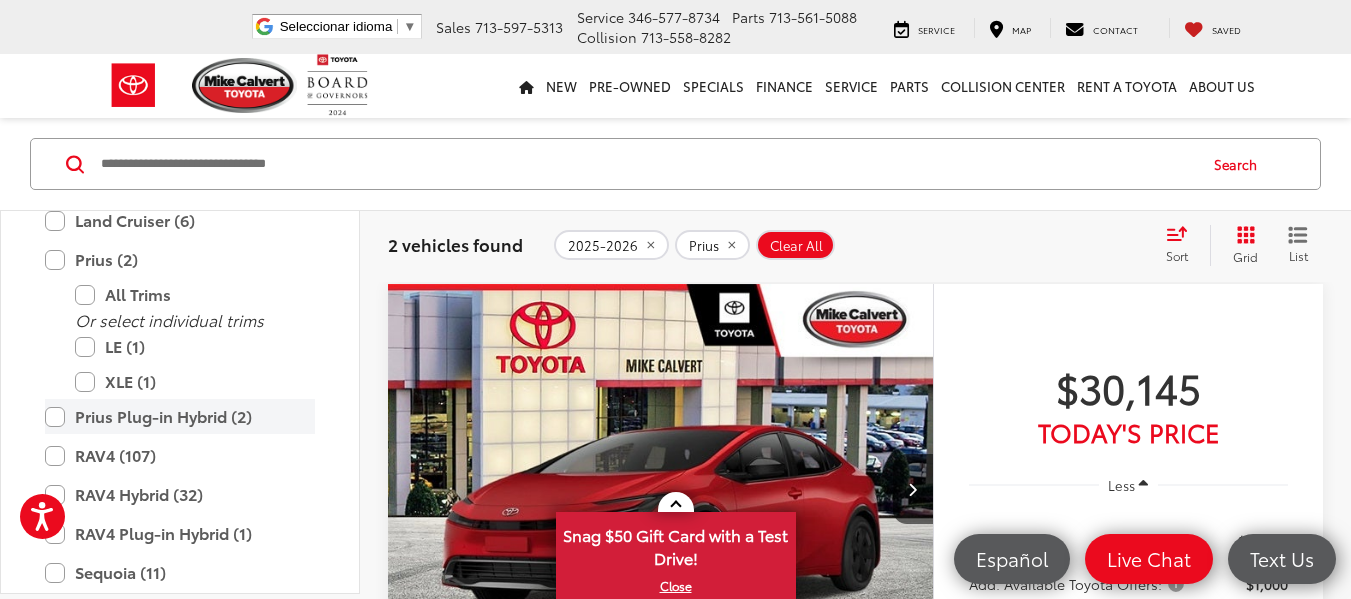 click on "Prius Plug-in Hybrid (2)" at bounding box center (180, 416) 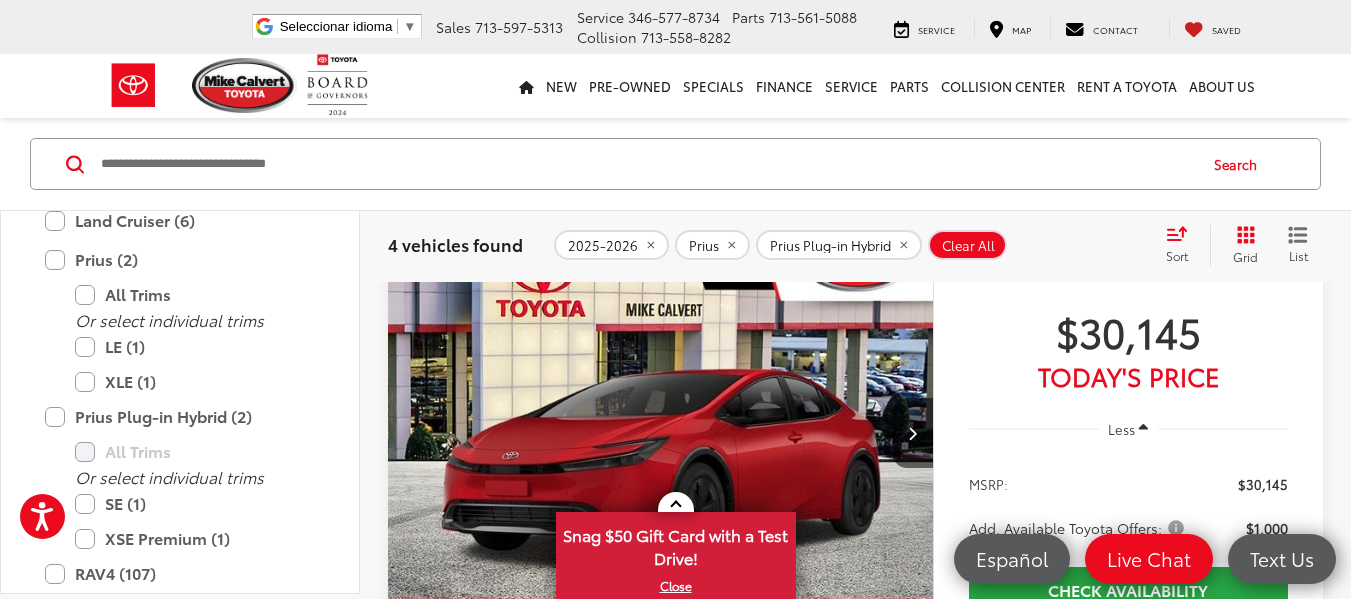 scroll, scrollTop: 264, scrollLeft: 0, axis: vertical 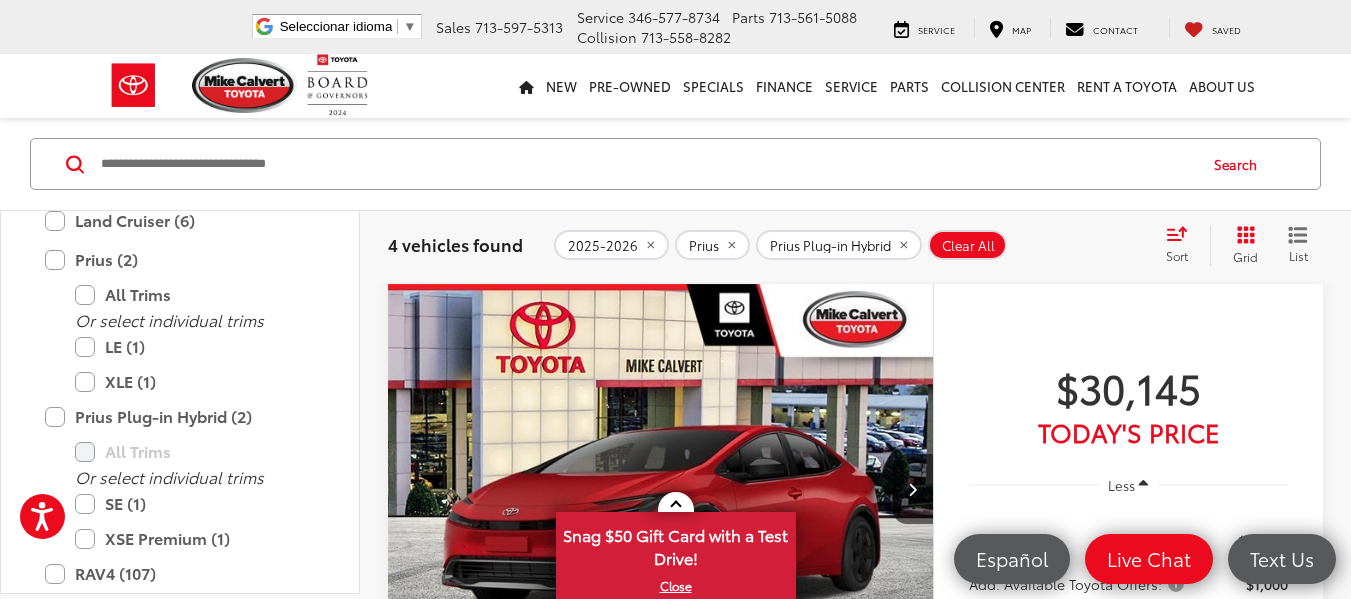 drag, startPoint x: 968, startPoint y: 397, endPoint x: 954, endPoint y: 397, distance: 14 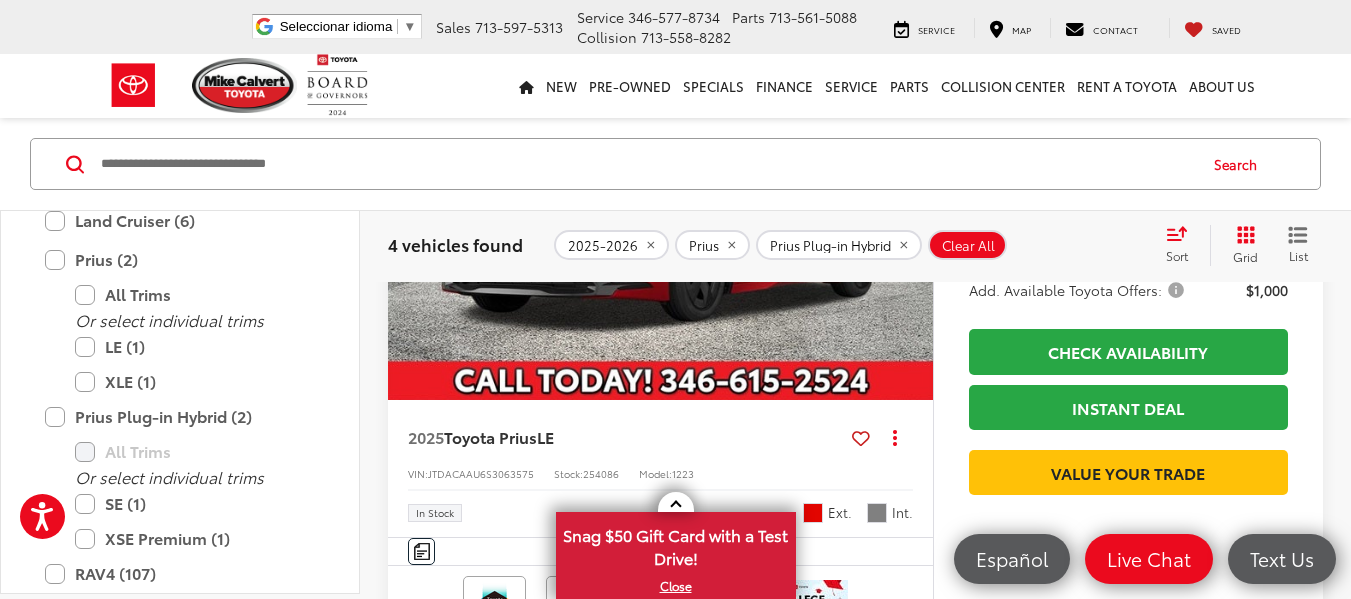 scroll, scrollTop: 564, scrollLeft: 0, axis: vertical 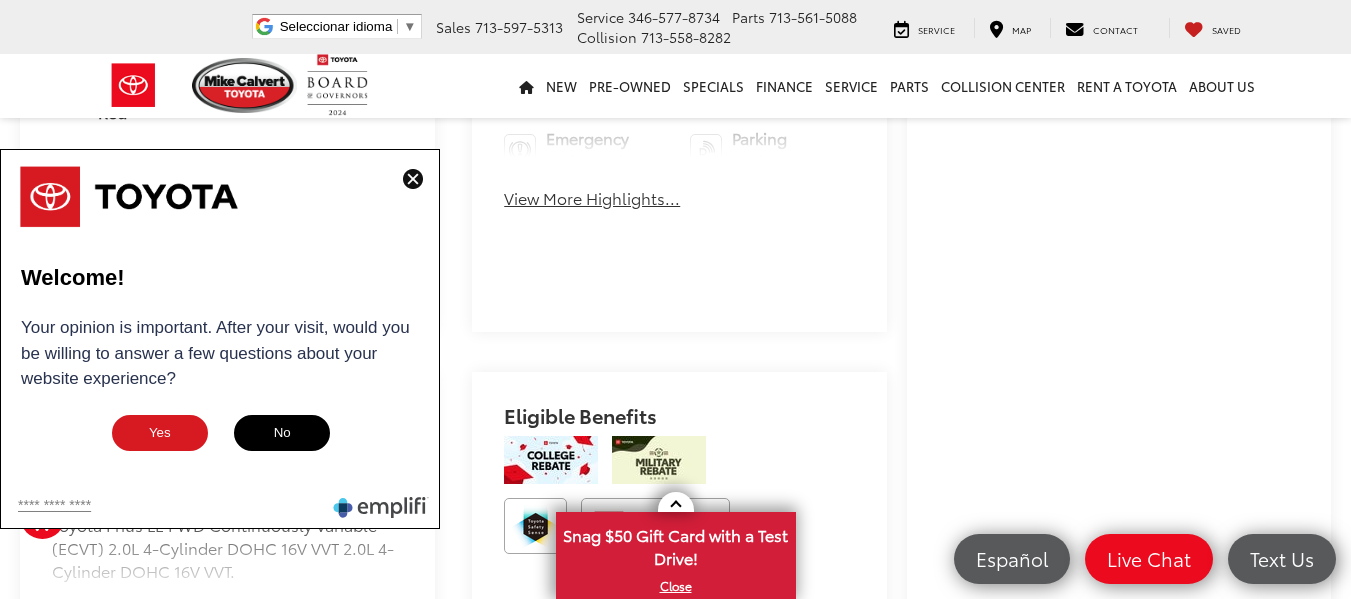 click at bounding box center [413, 179] 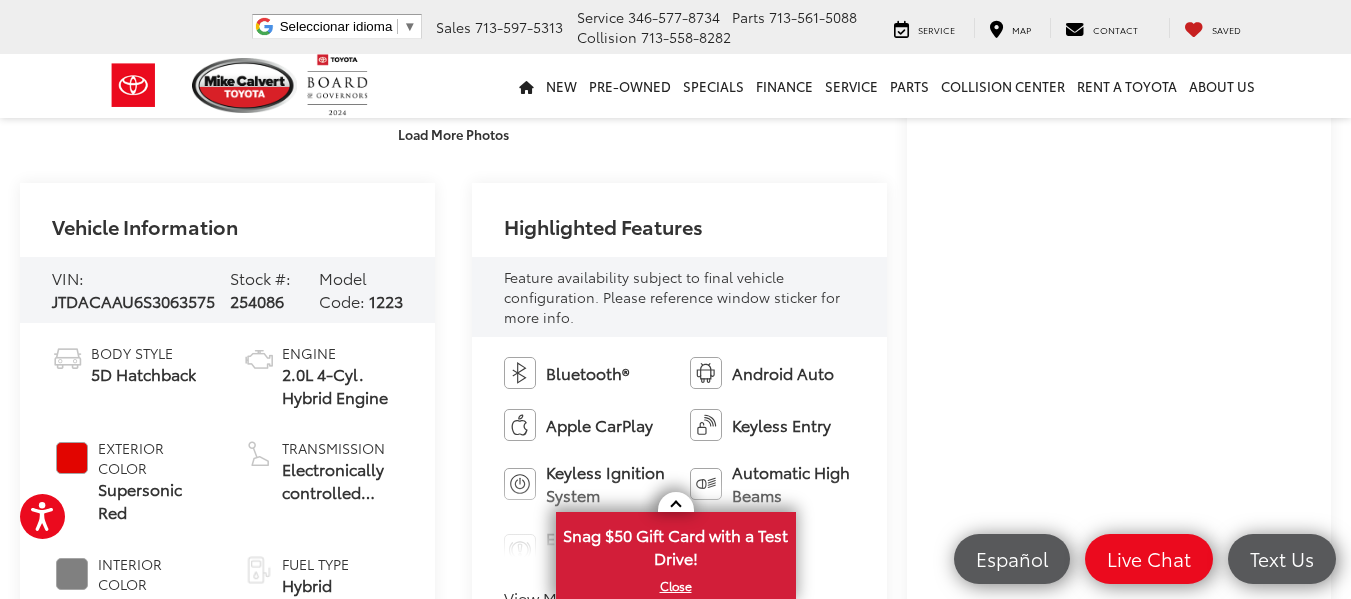 scroll, scrollTop: 0, scrollLeft: 0, axis: both 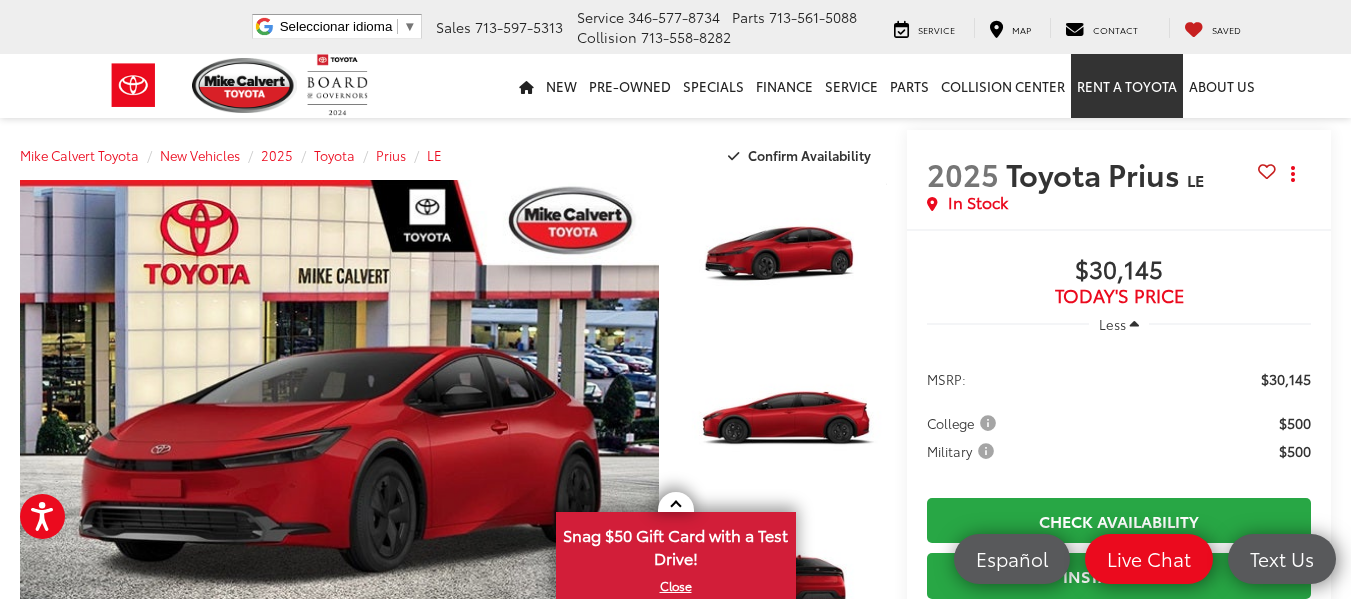 click on "Rent a Toyota" at bounding box center (1127, 86) 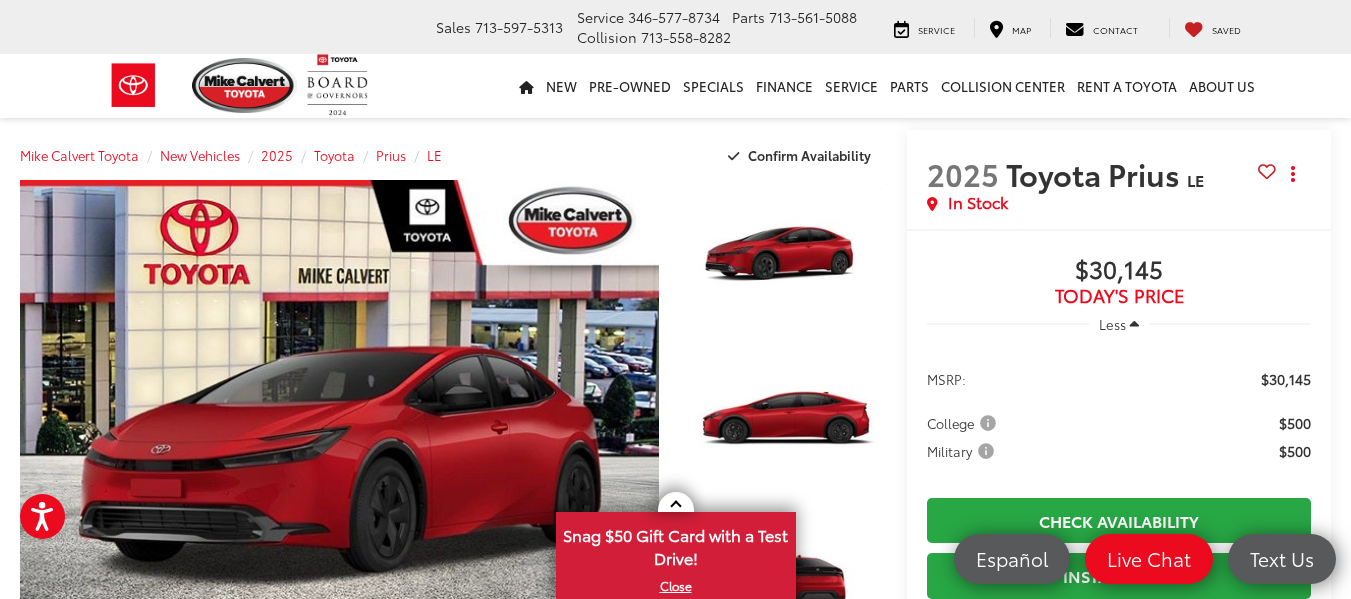 click on "Less" at bounding box center (1112, 324) 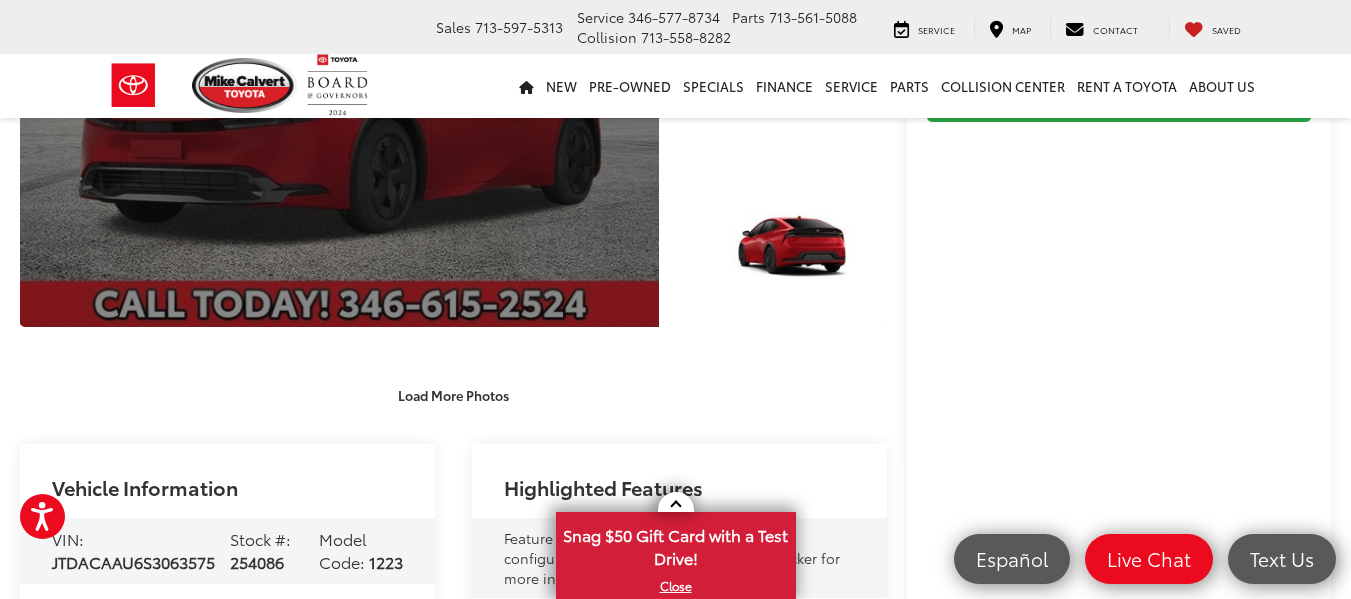 scroll, scrollTop: 0, scrollLeft: 0, axis: both 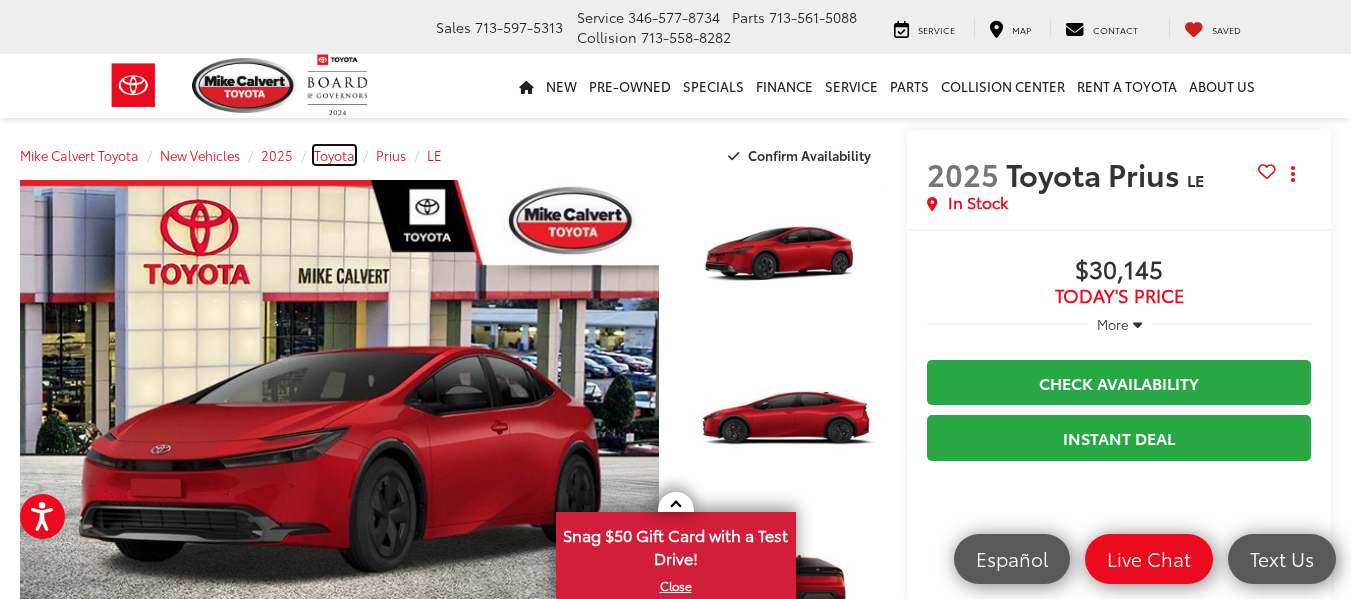 click on "Toyota" at bounding box center [334, 155] 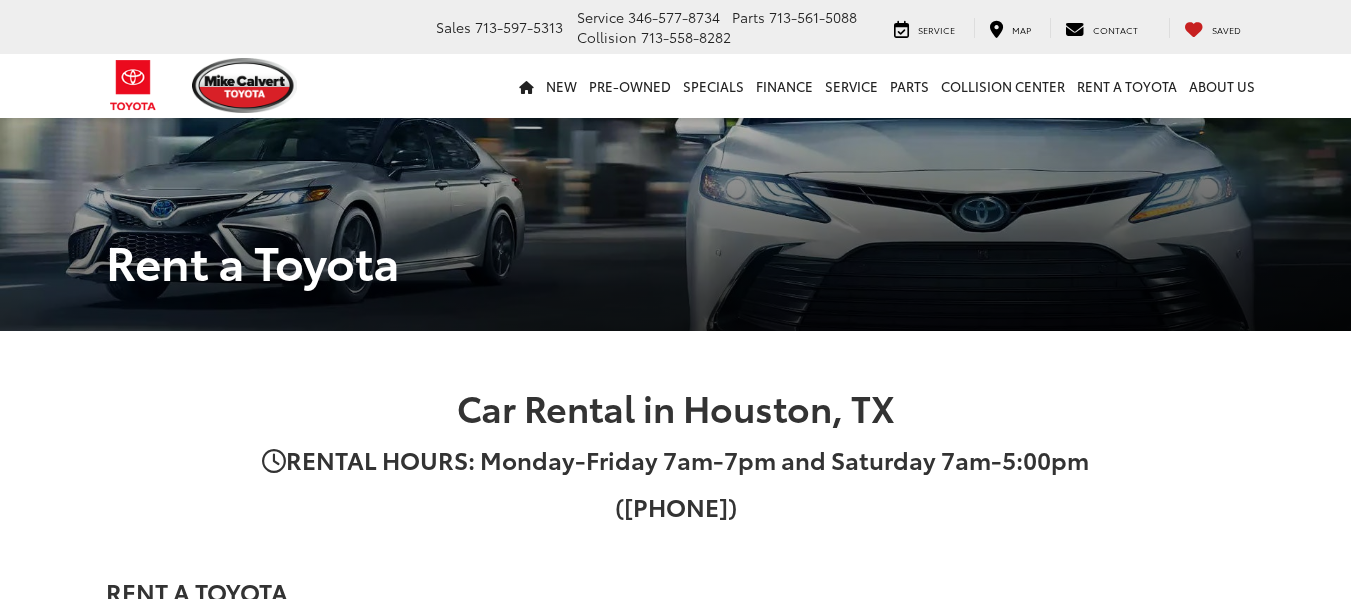 scroll, scrollTop: 0, scrollLeft: 0, axis: both 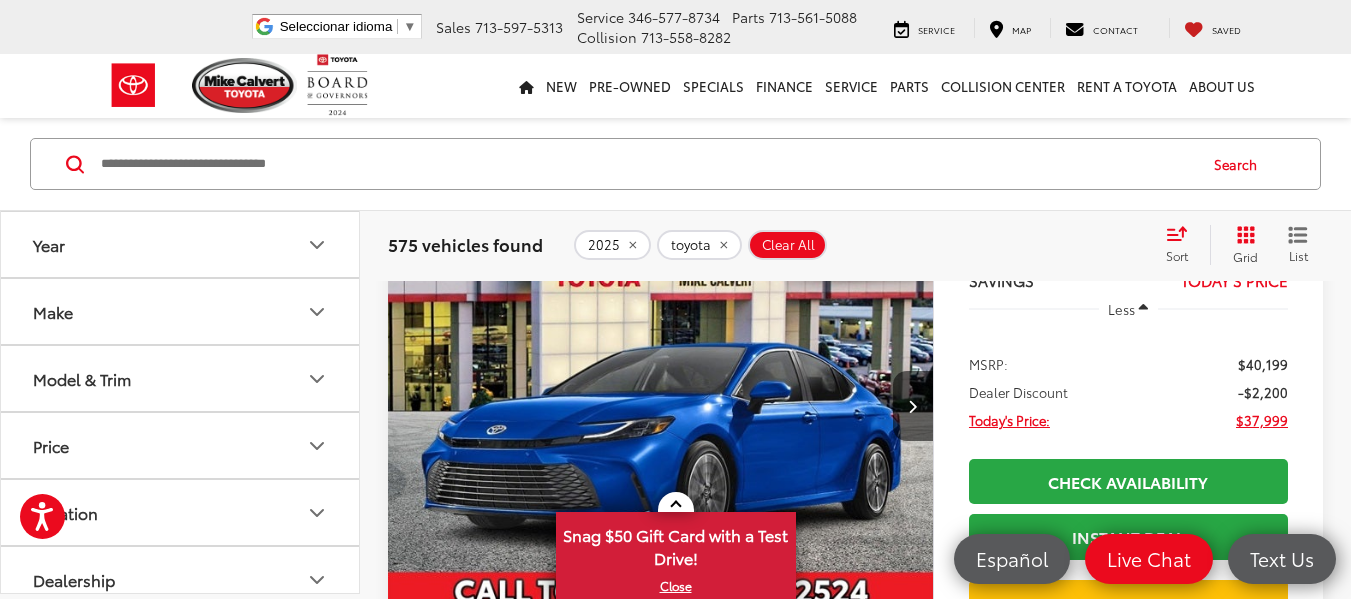 click on "Model & Trim" at bounding box center [181, 378] 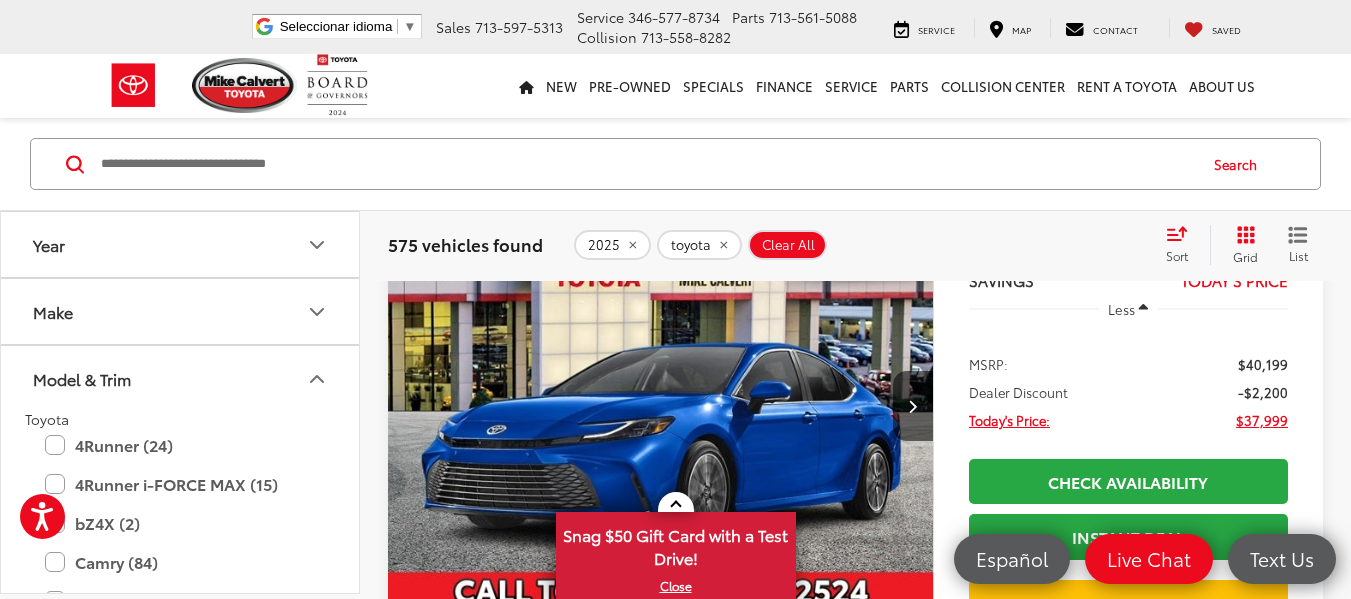 scroll, scrollTop: 199, scrollLeft: 0, axis: vertical 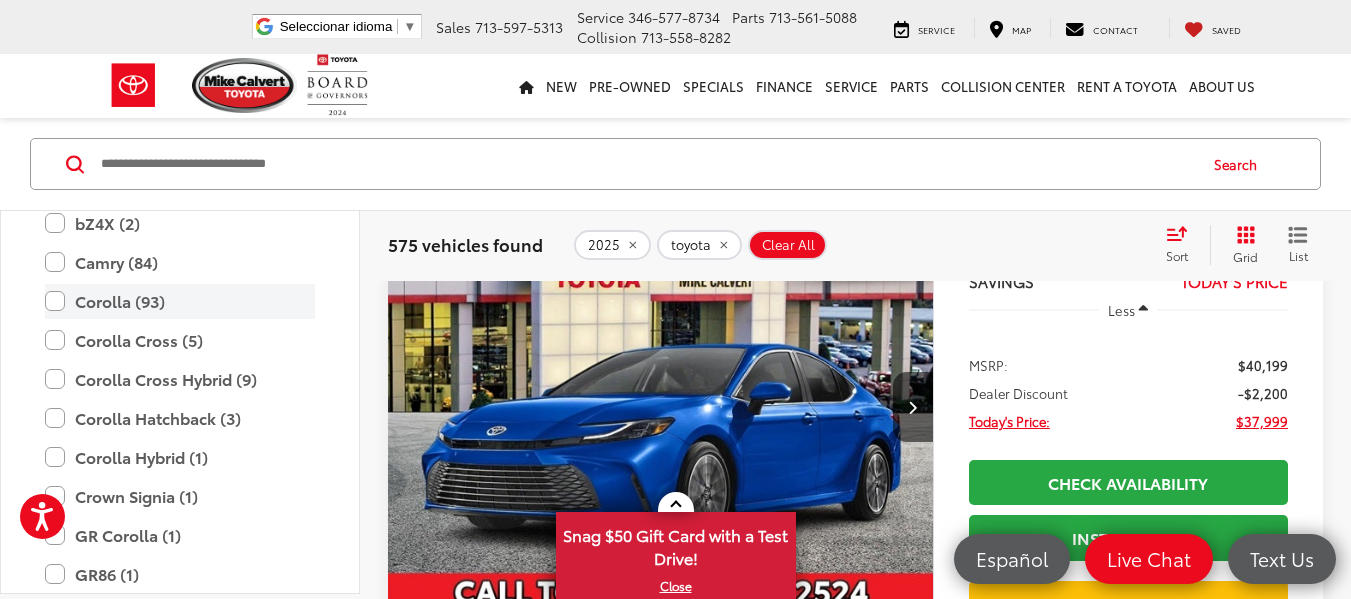 click on "Corolla (93)" at bounding box center [180, 301] 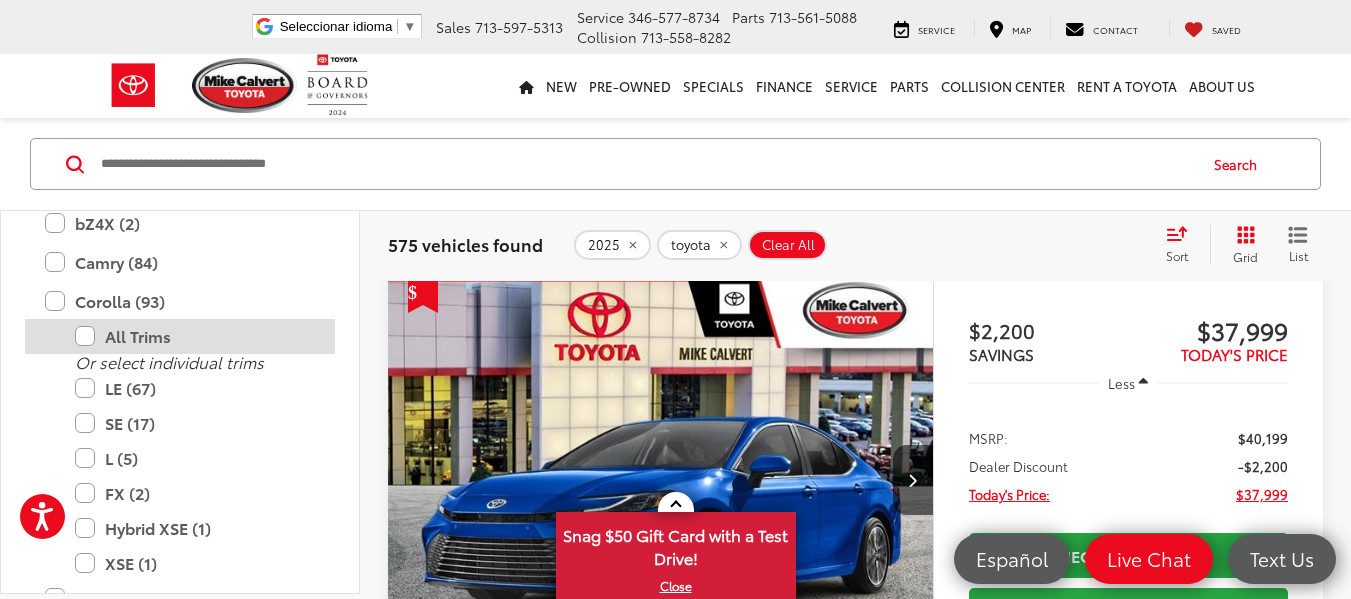 scroll, scrollTop: 117, scrollLeft: 0, axis: vertical 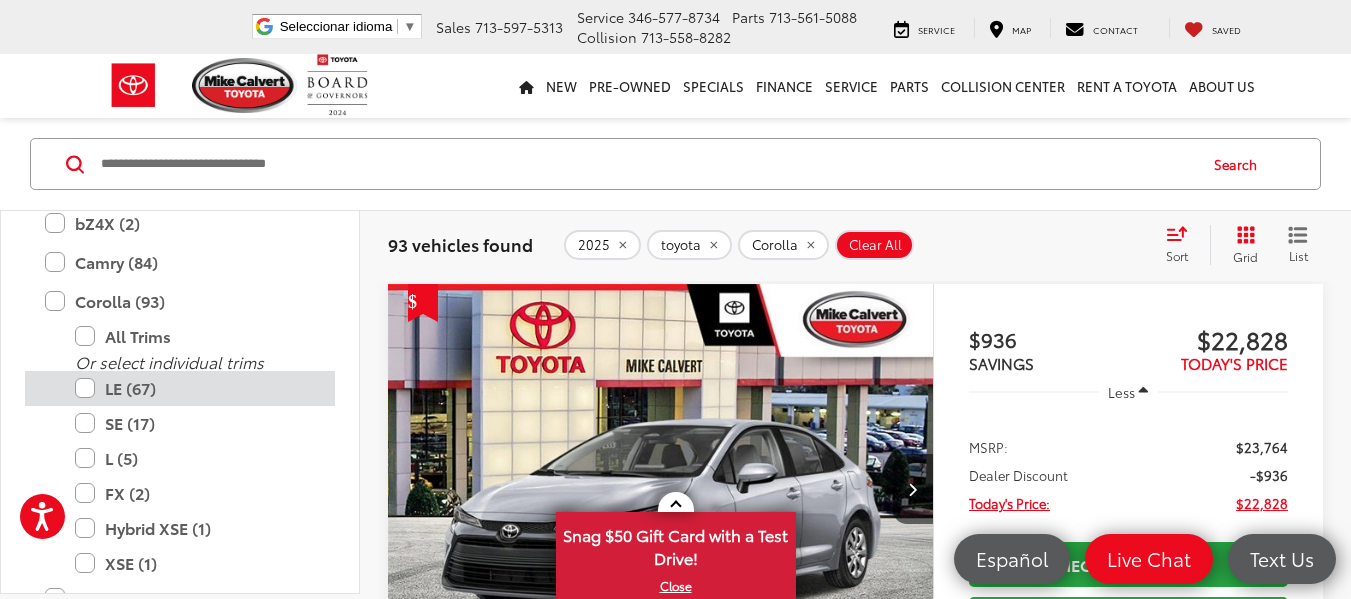 click on "LE (67)" at bounding box center [195, 388] 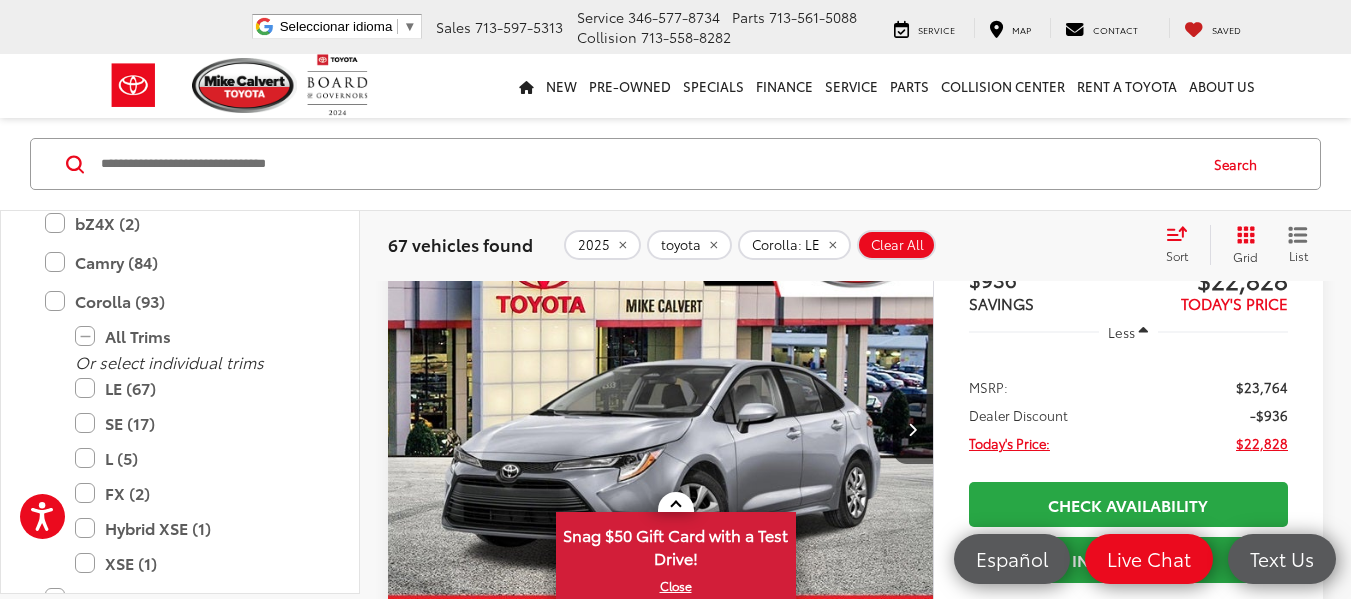 scroll, scrollTop: 200, scrollLeft: 0, axis: vertical 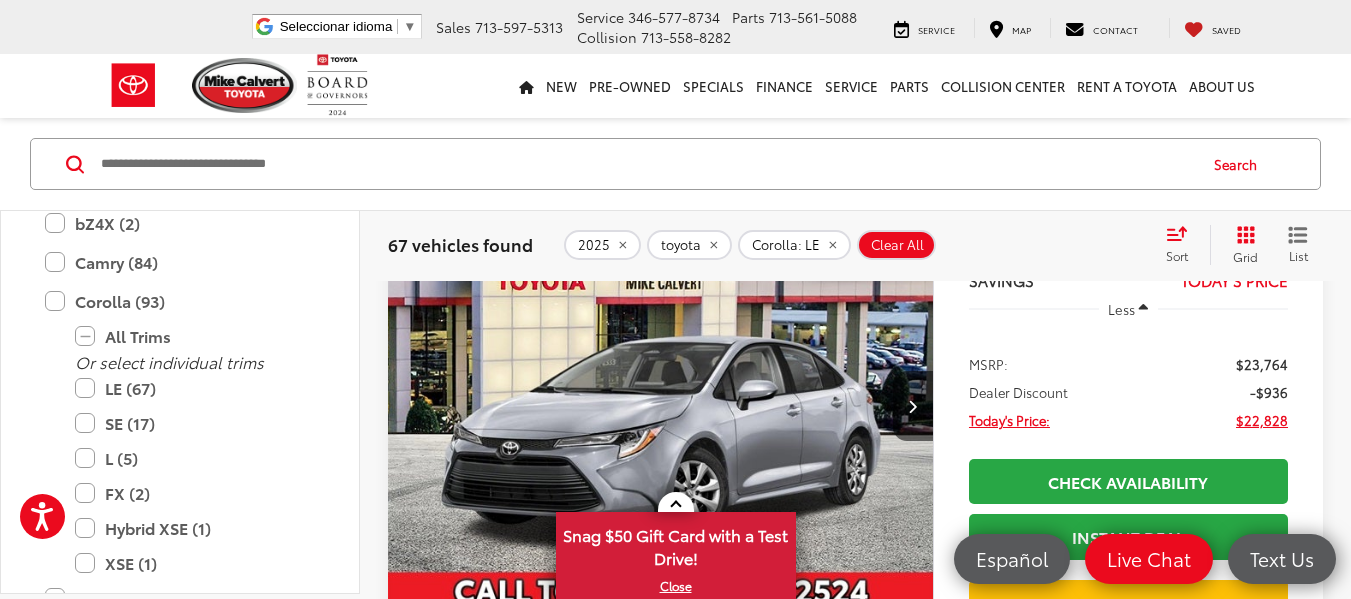 click at bounding box center [661, 406] 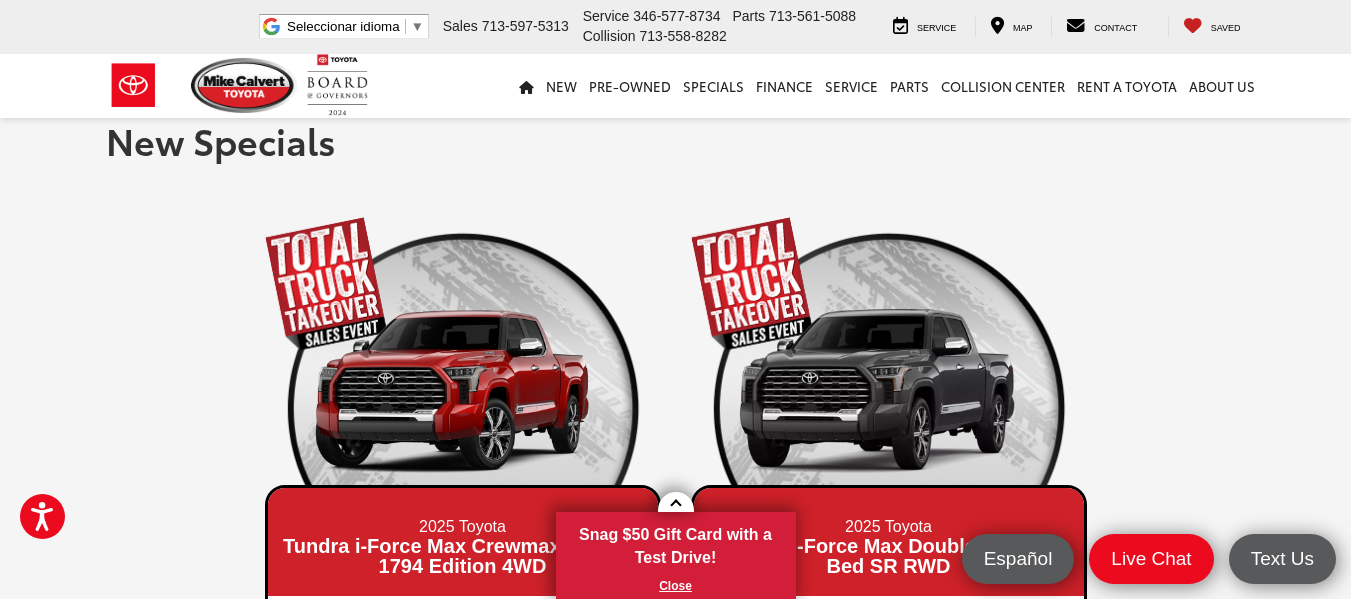 scroll, scrollTop: 0, scrollLeft: 0, axis: both 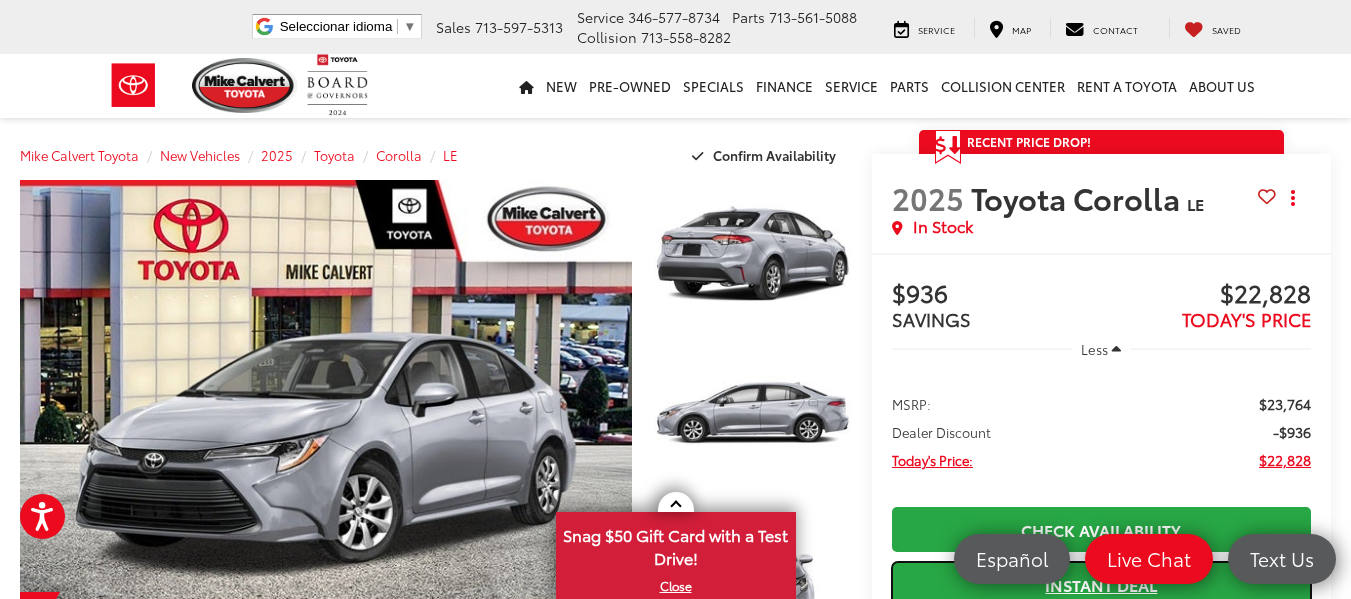 drag, startPoint x: 954, startPoint y: 554, endPoint x: 1124, endPoint y: 430, distance: 210.41862 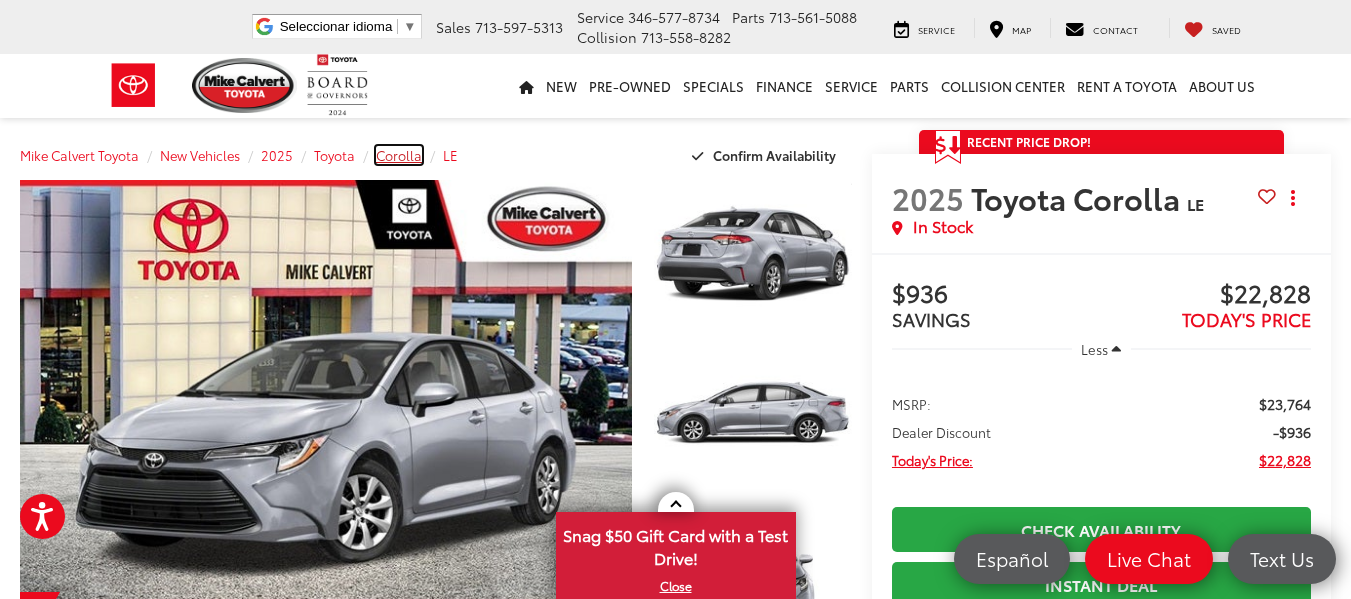 drag, startPoint x: 1124, startPoint y: 430, endPoint x: 513, endPoint y: 4, distance: 744.847 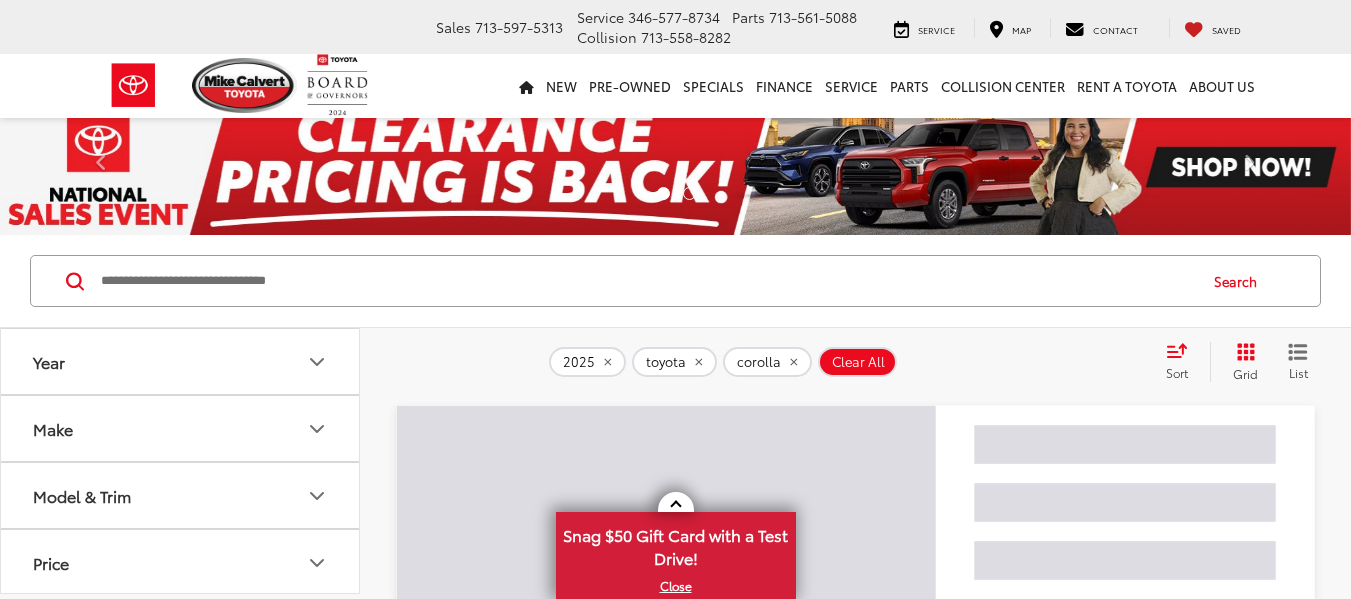 scroll, scrollTop: 0, scrollLeft: 0, axis: both 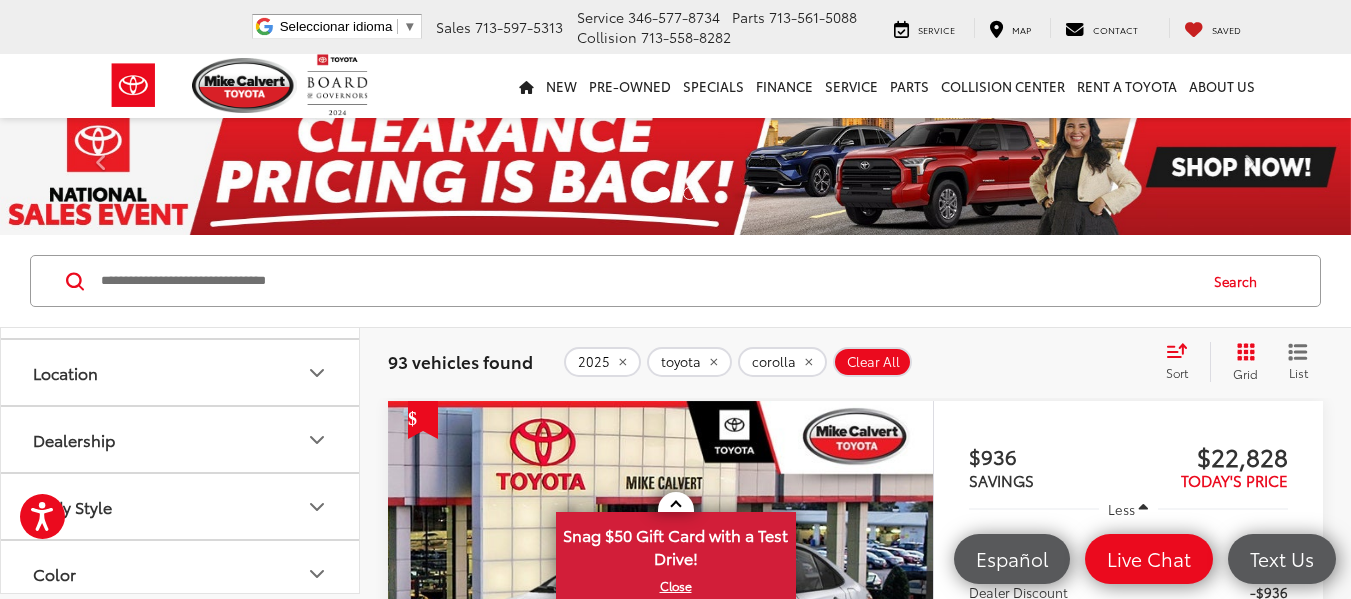 click on "toyota" 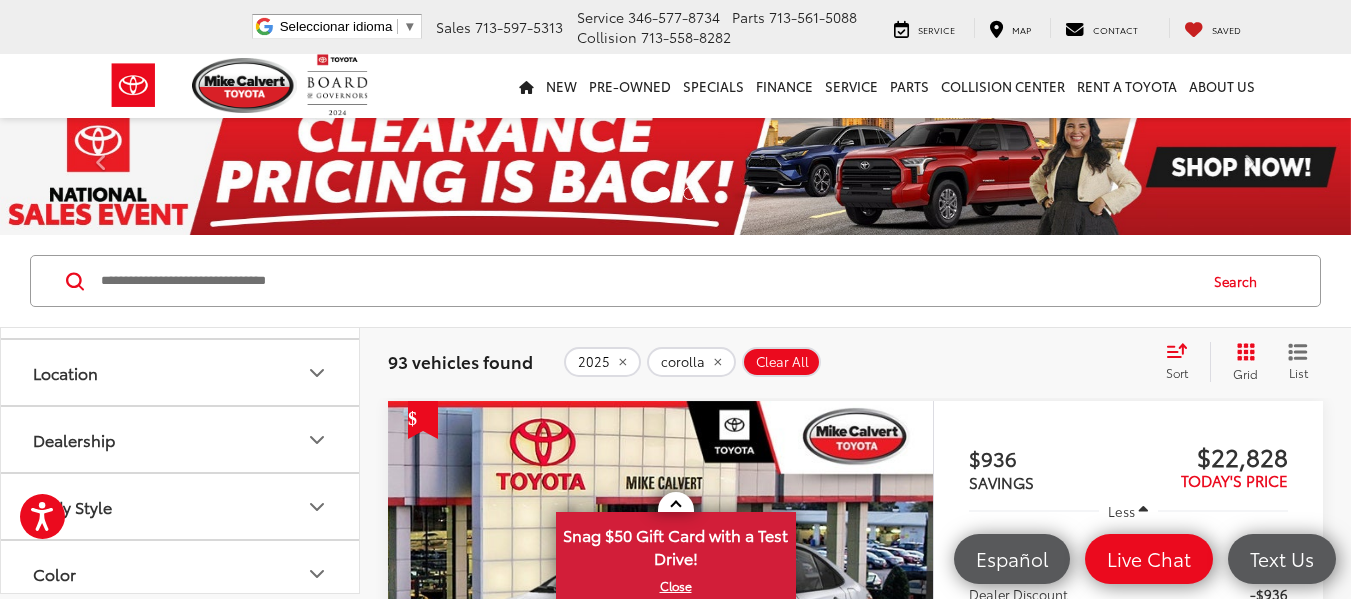 click 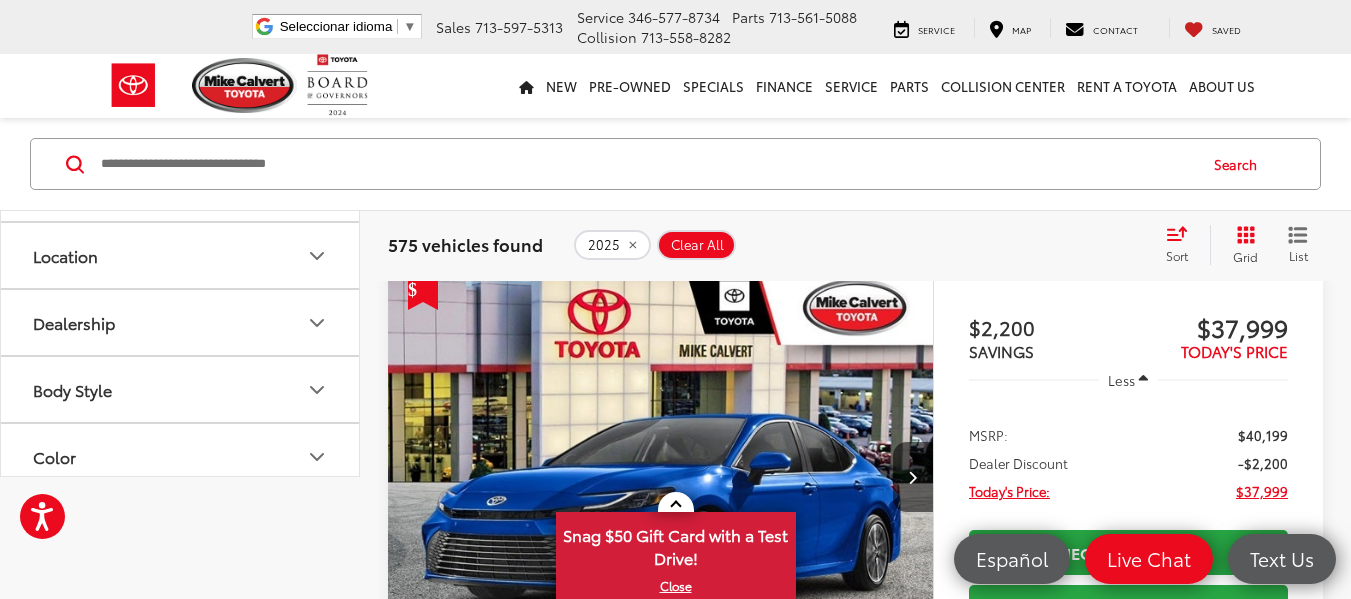 scroll, scrollTop: 0, scrollLeft: 0, axis: both 